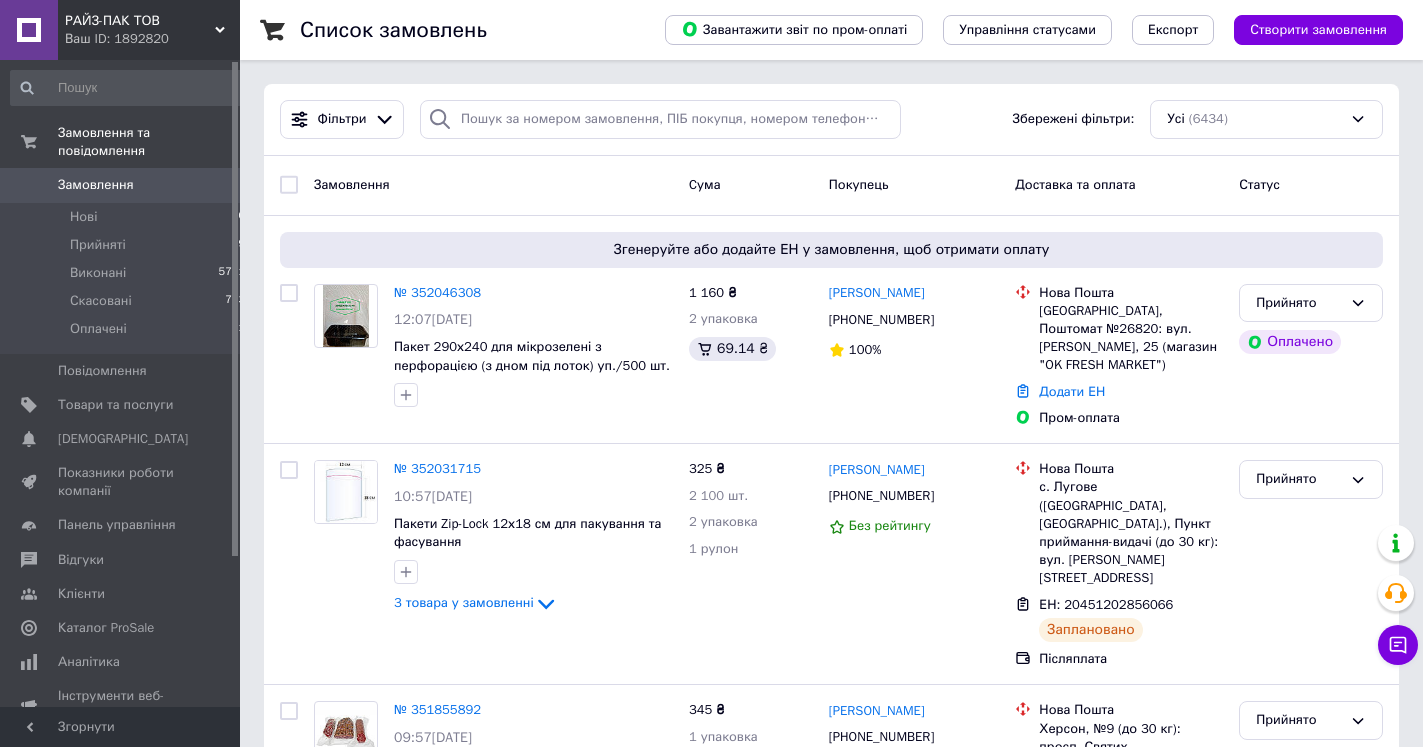 scroll, scrollTop: 0, scrollLeft: 0, axis: both 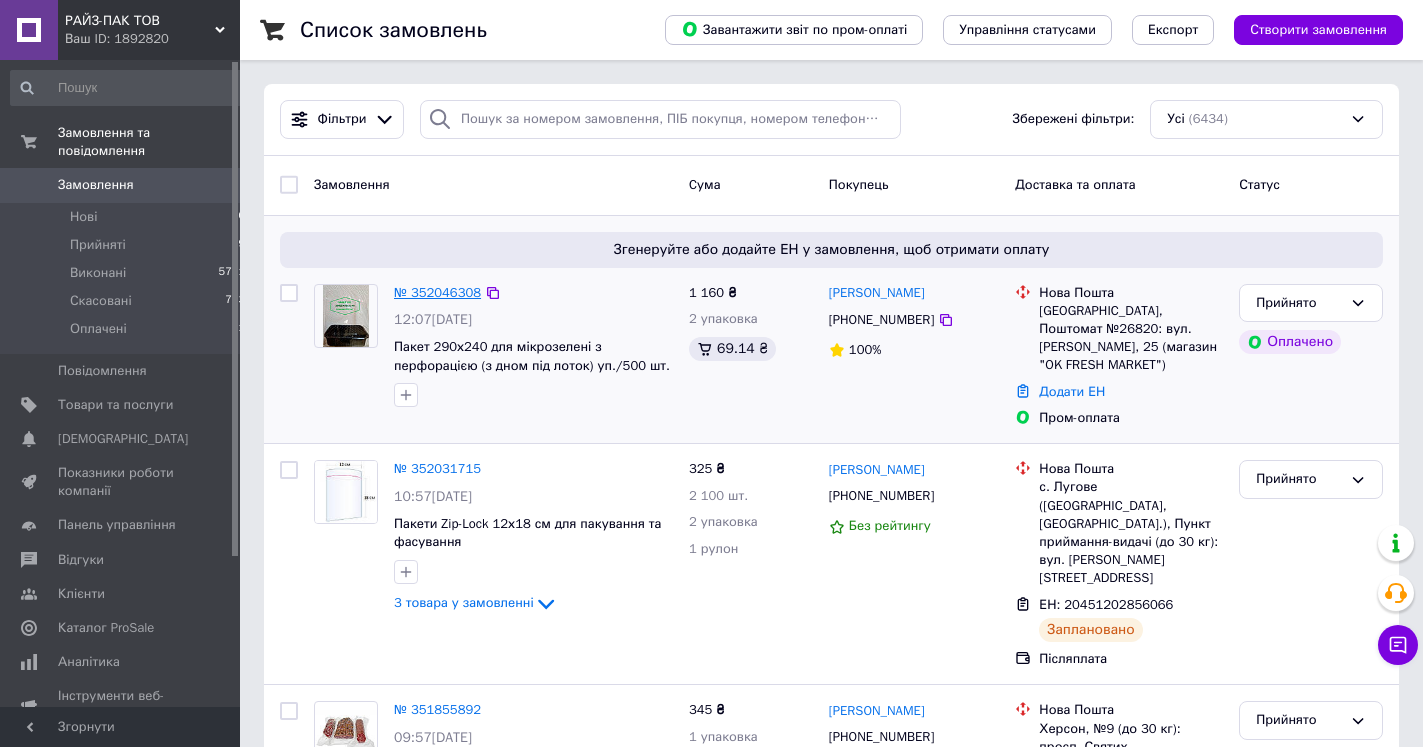 click on "№ 352046308" at bounding box center [437, 292] 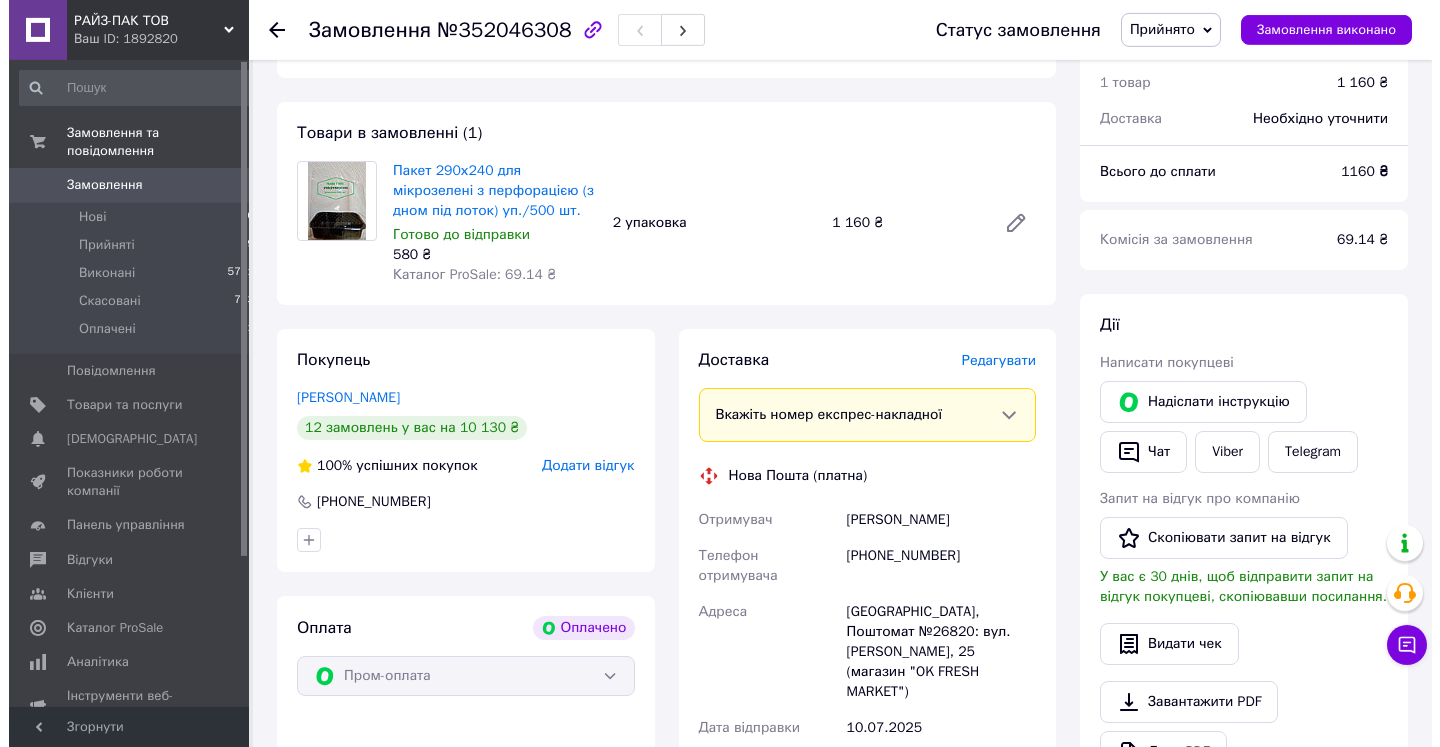 scroll, scrollTop: 714, scrollLeft: 0, axis: vertical 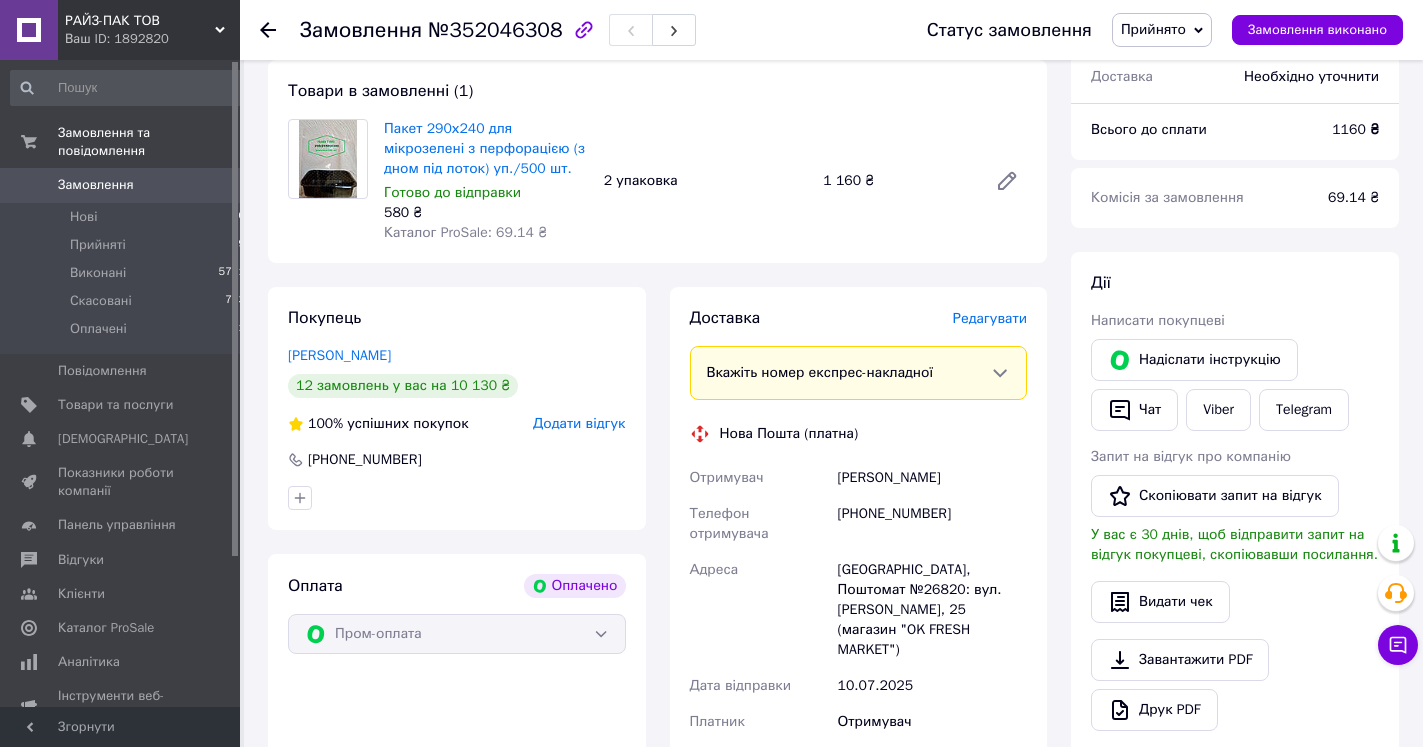 click on "Редагувати" at bounding box center (990, 318) 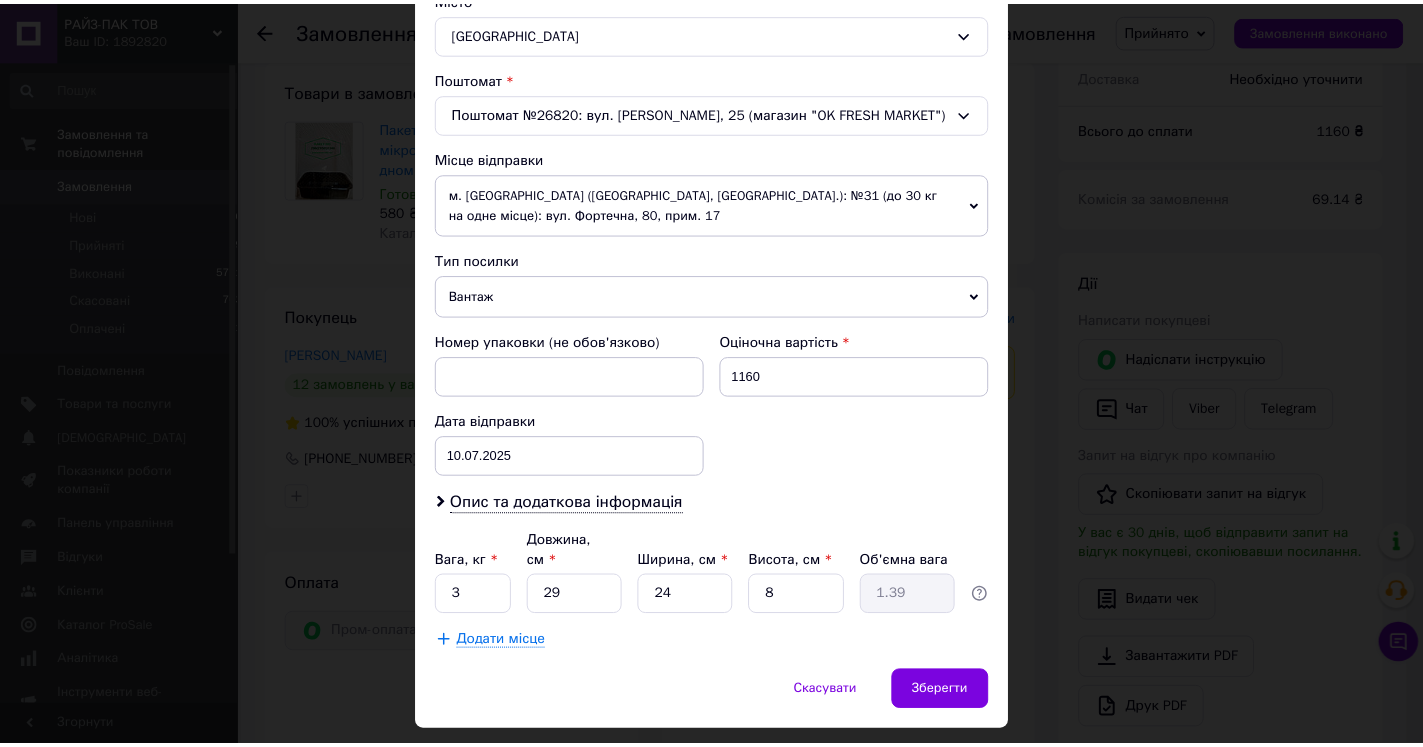 scroll, scrollTop: 623, scrollLeft: 0, axis: vertical 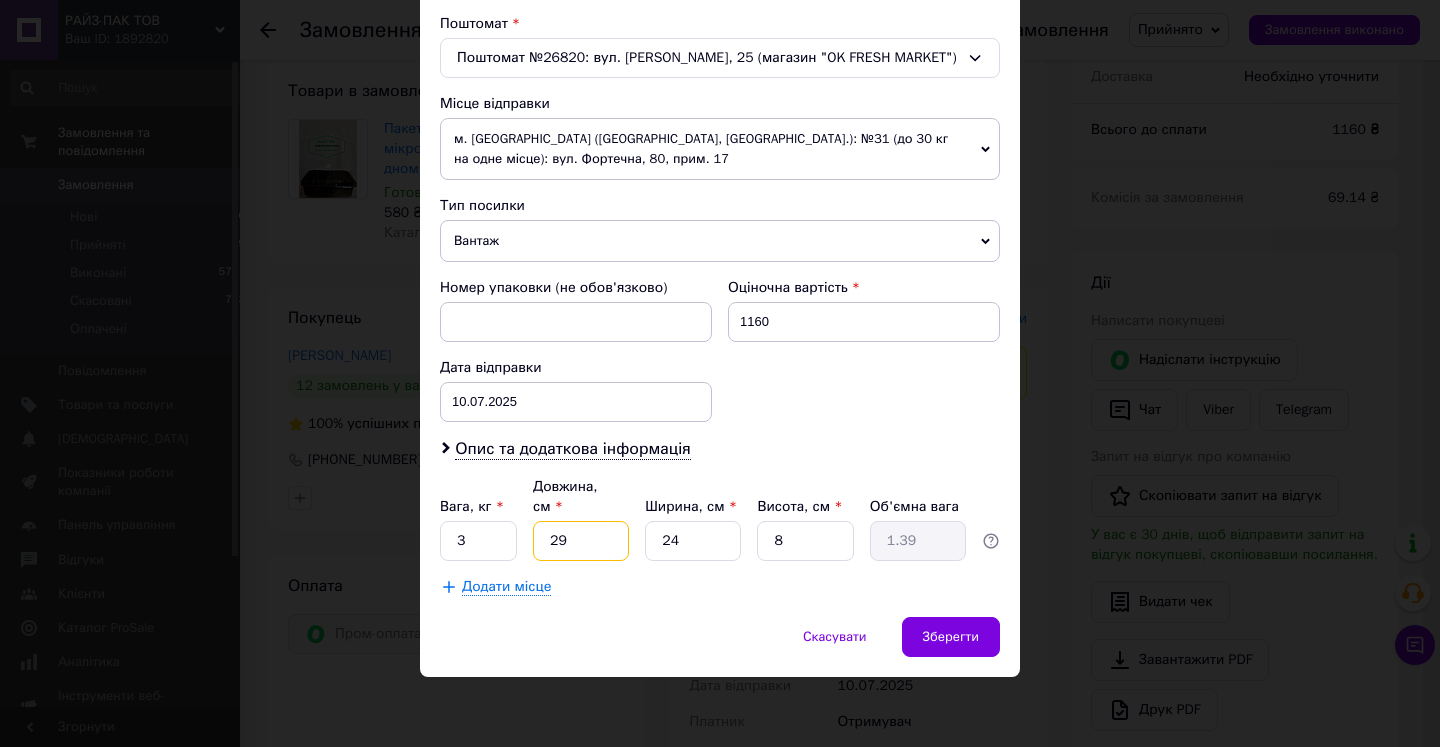 drag, startPoint x: 570, startPoint y: 533, endPoint x: 507, endPoint y: 533, distance: 63 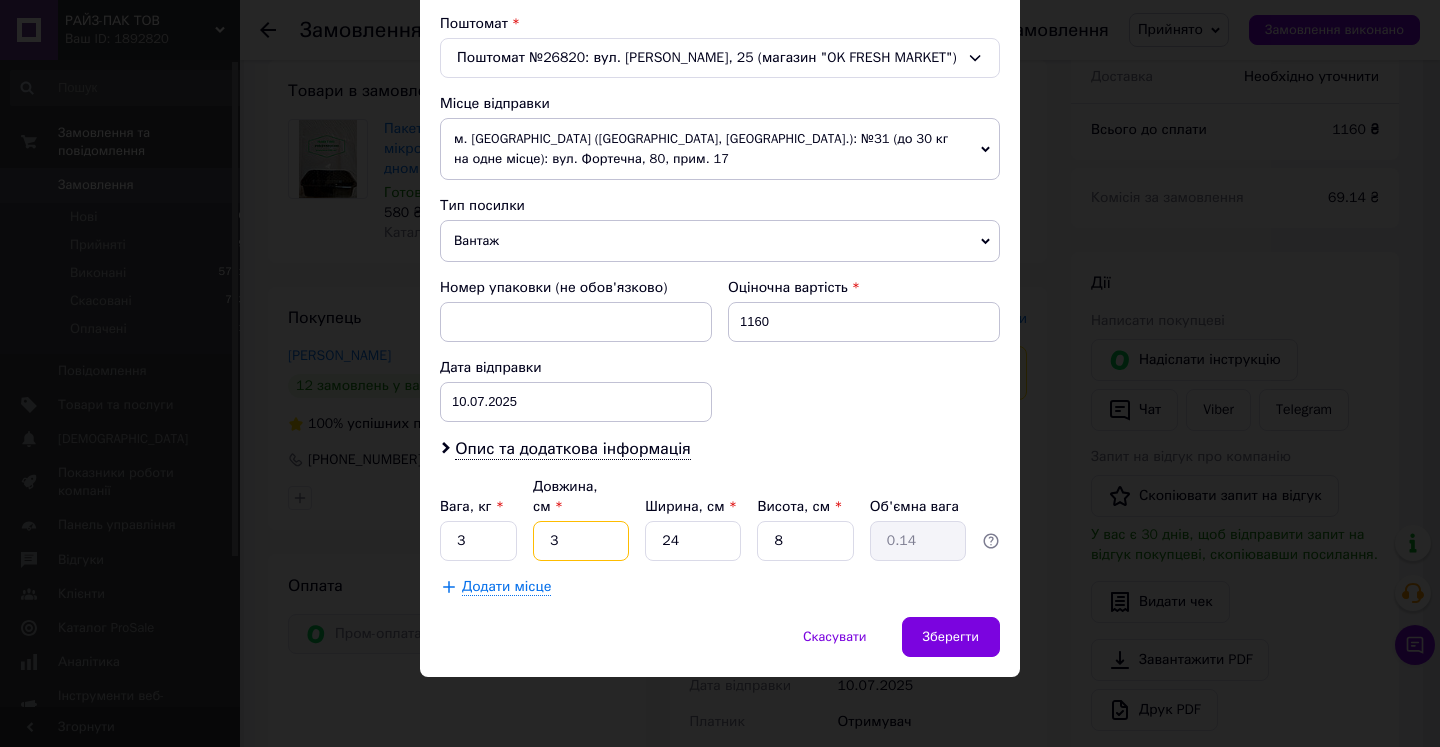 type on "39" 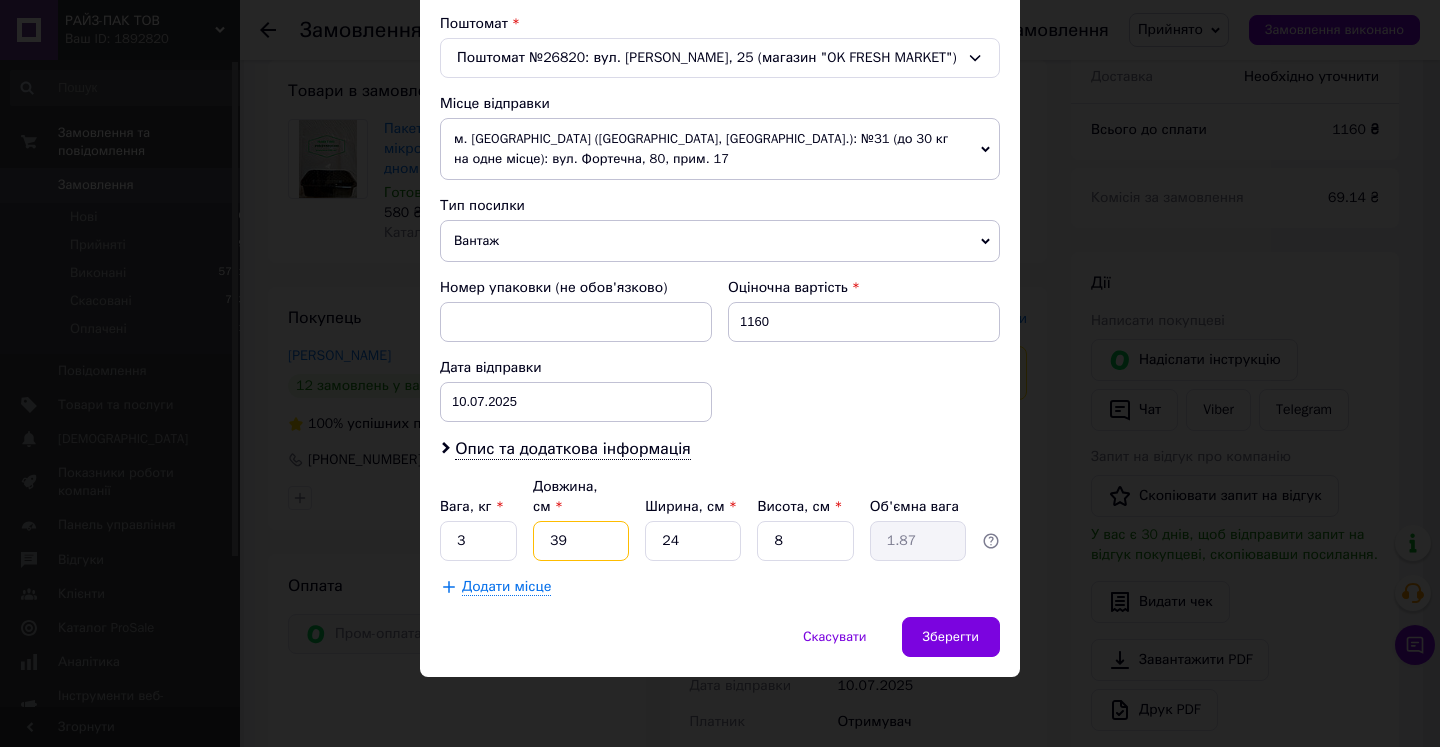 type on "39" 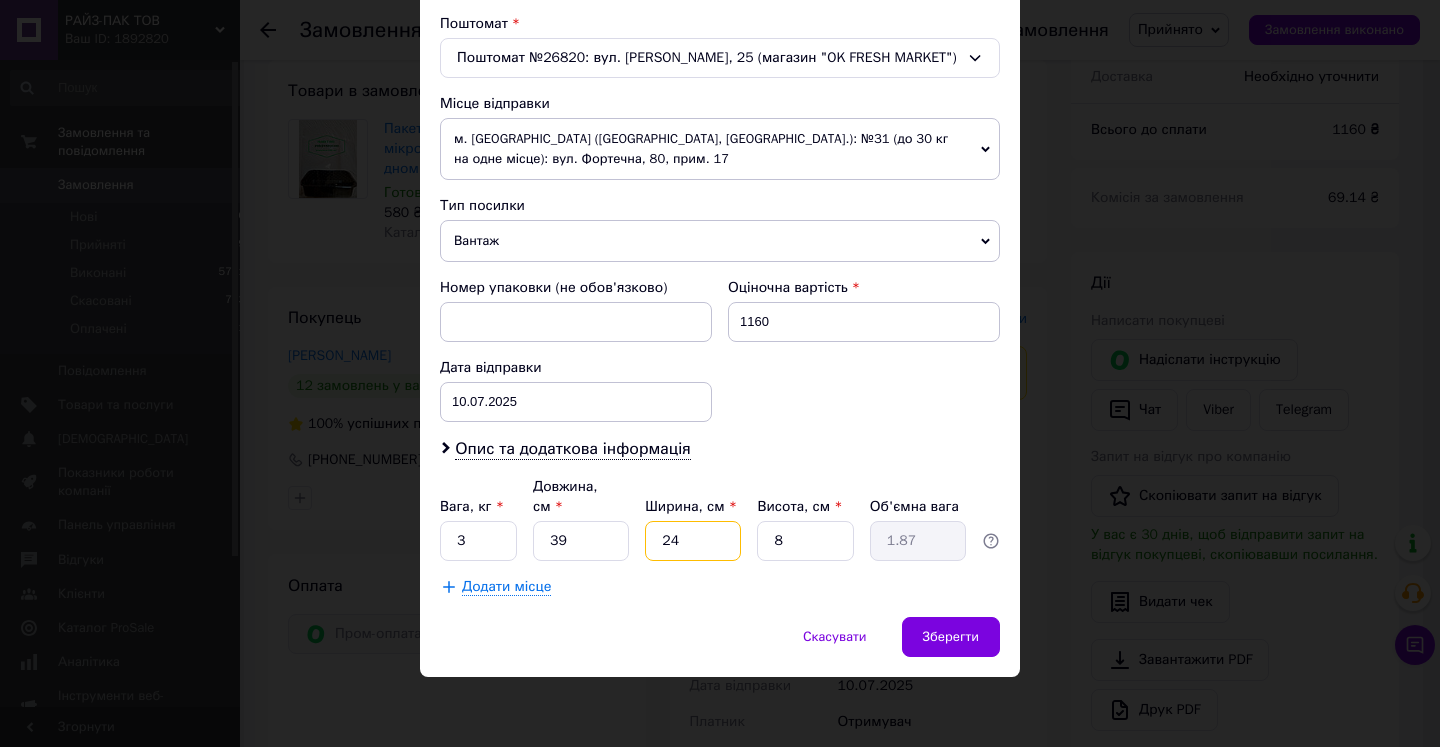 drag, startPoint x: 697, startPoint y: 548, endPoint x: 637, endPoint y: 535, distance: 61.39218 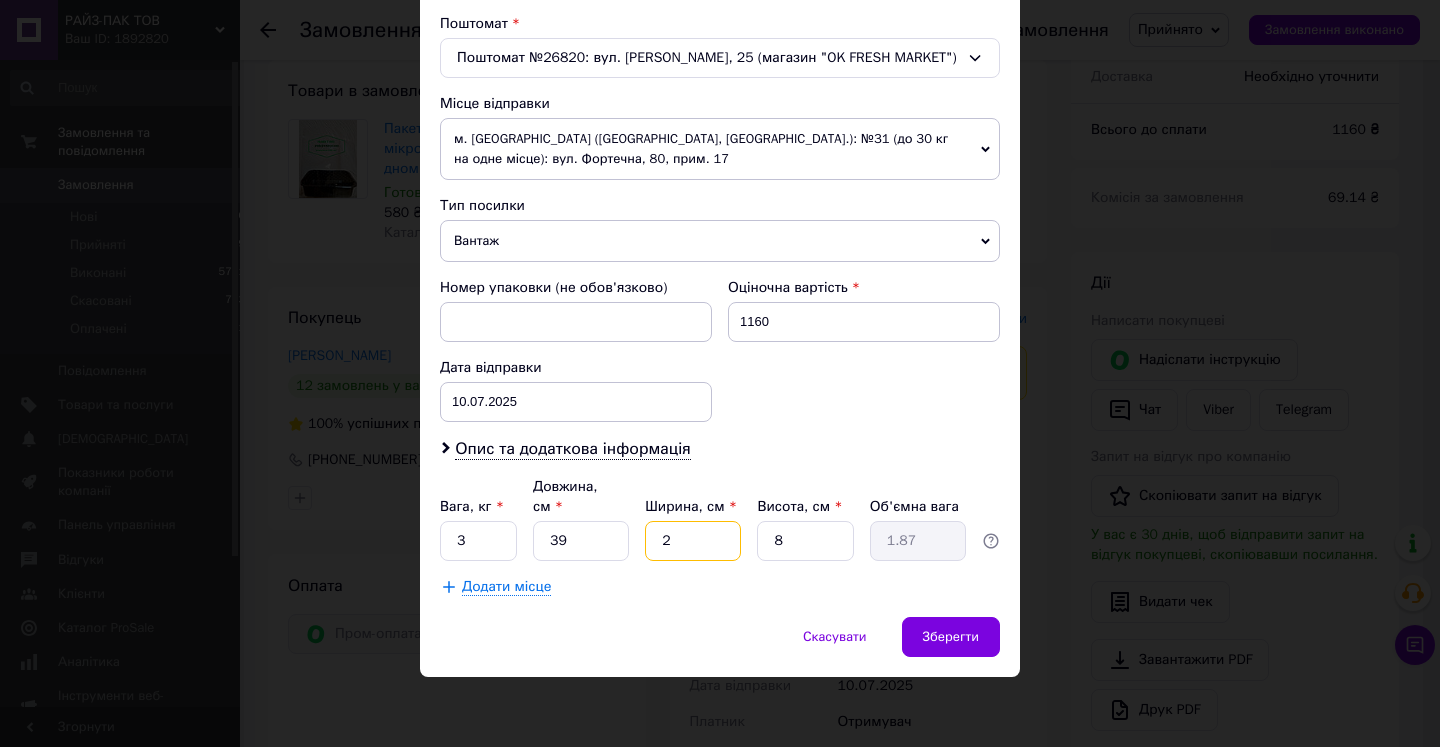type on "0.16" 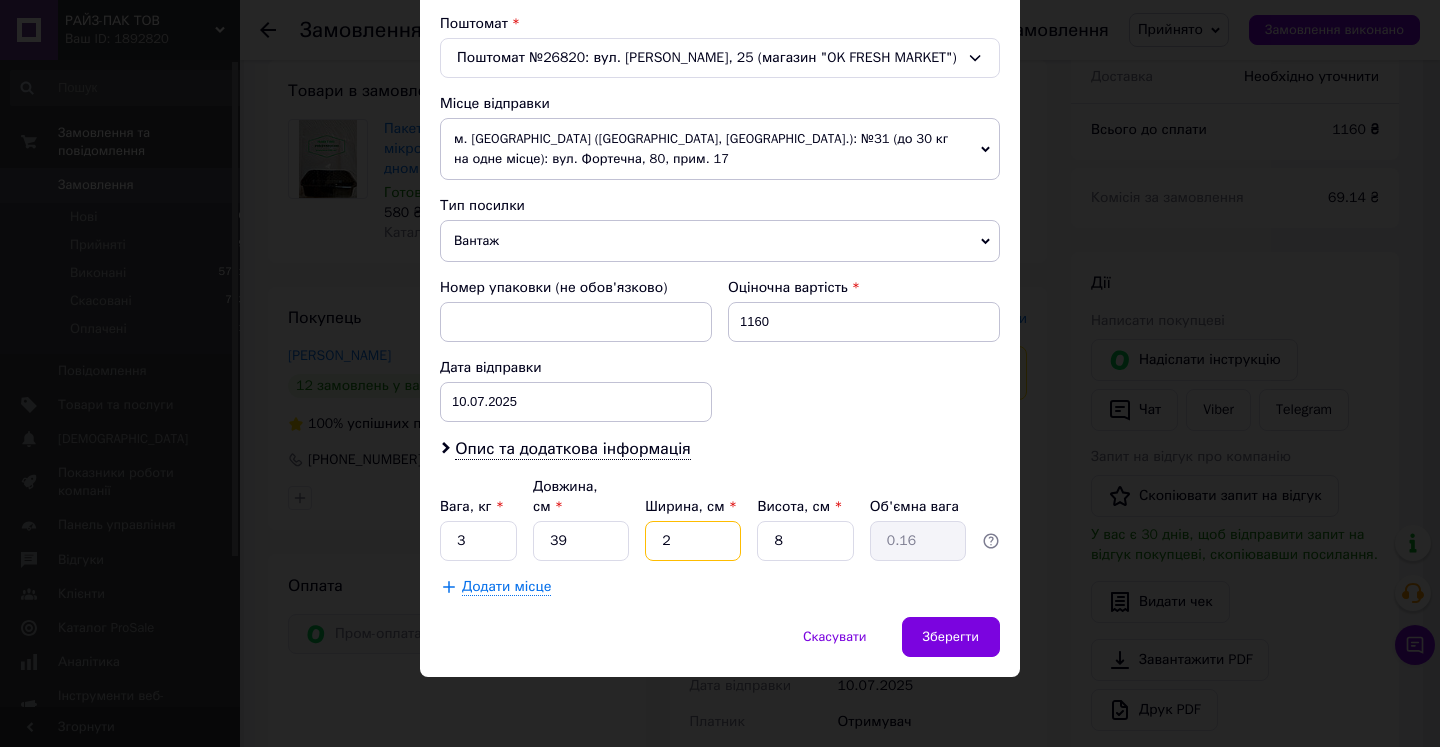 type on "28" 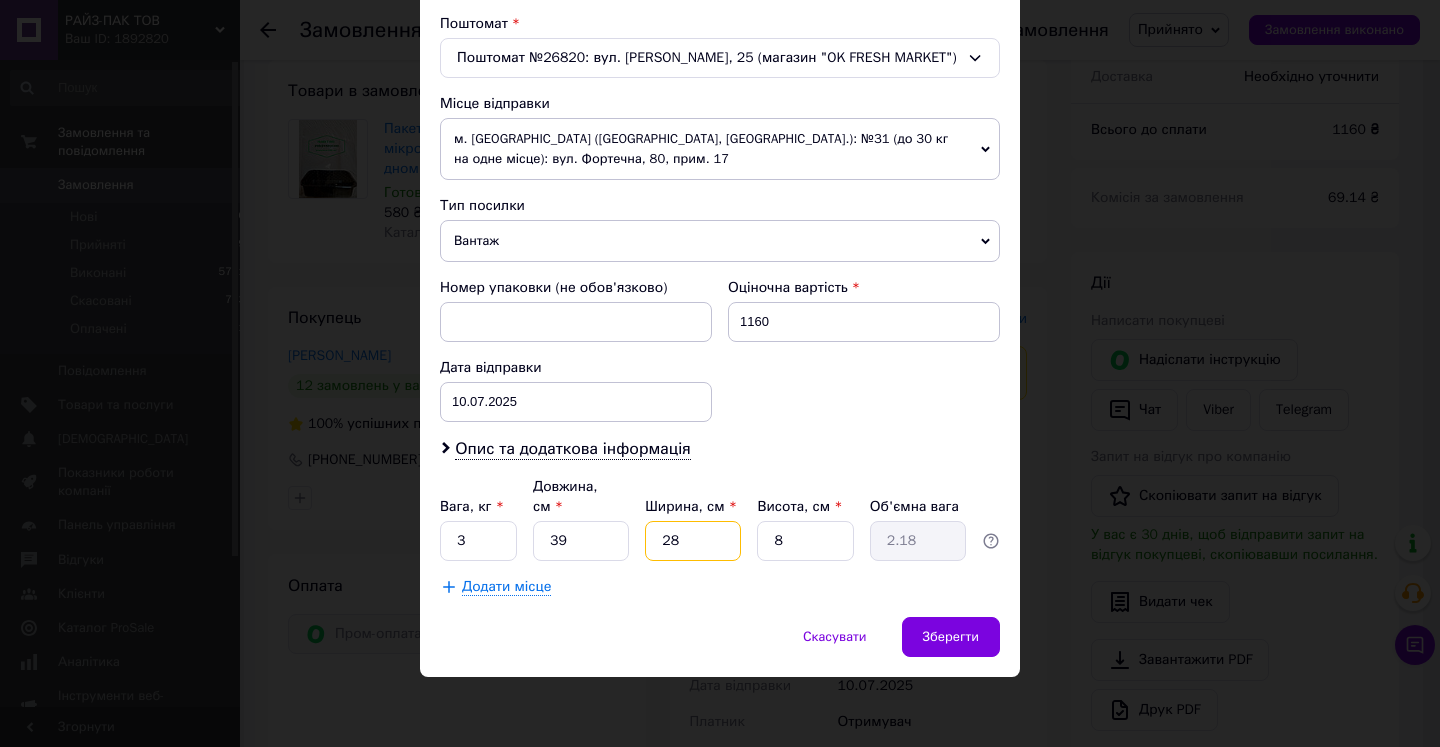 type on "28" 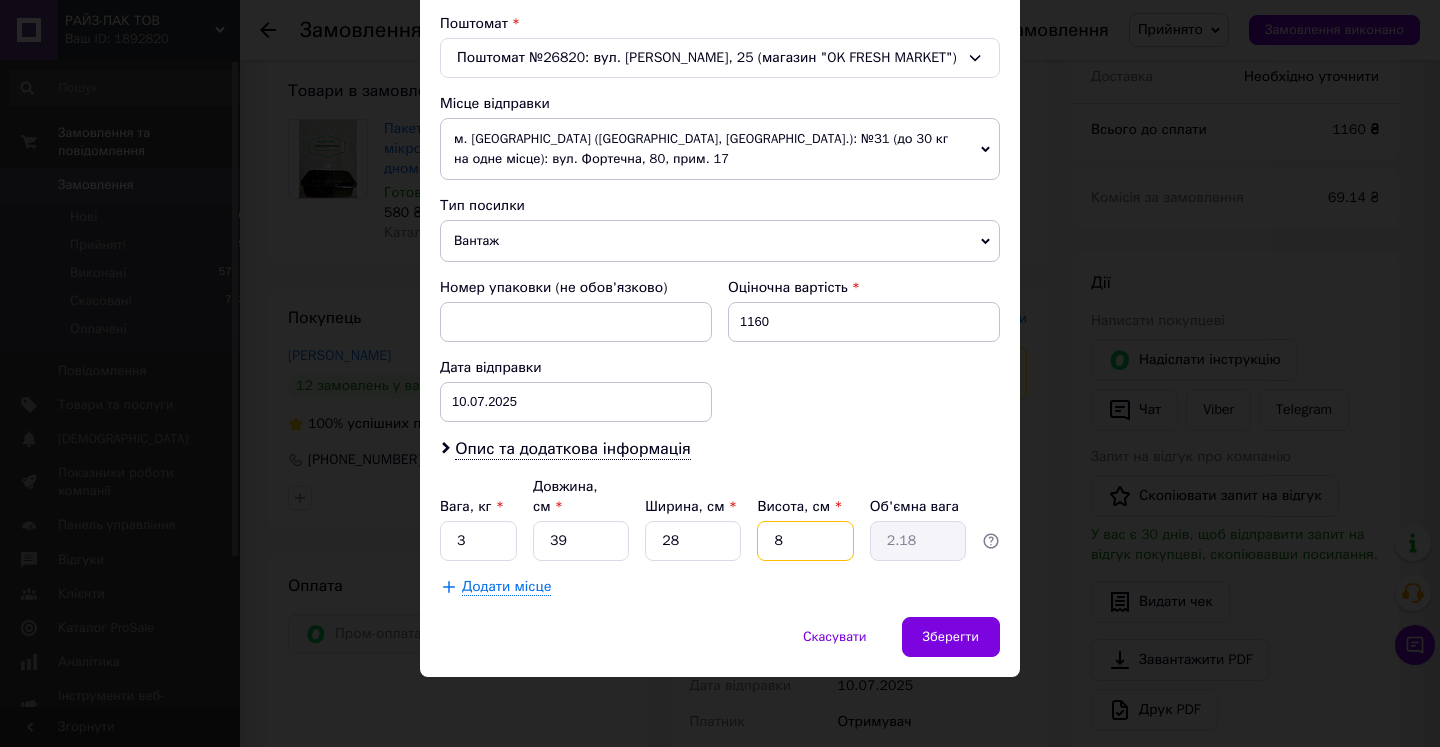 drag, startPoint x: 820, startPoint y: 535, endPoint x: 725, endPoint y: 535, distance: 95 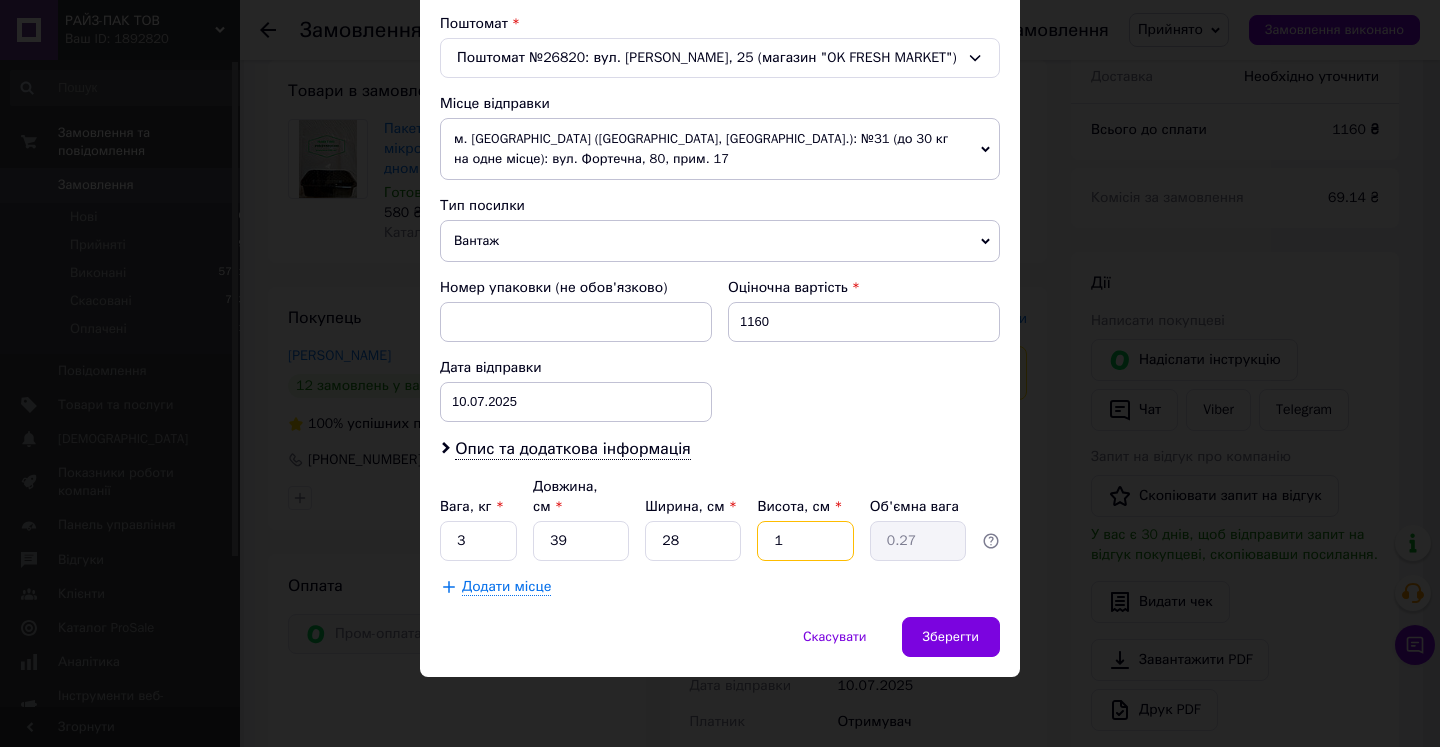 type on "11" 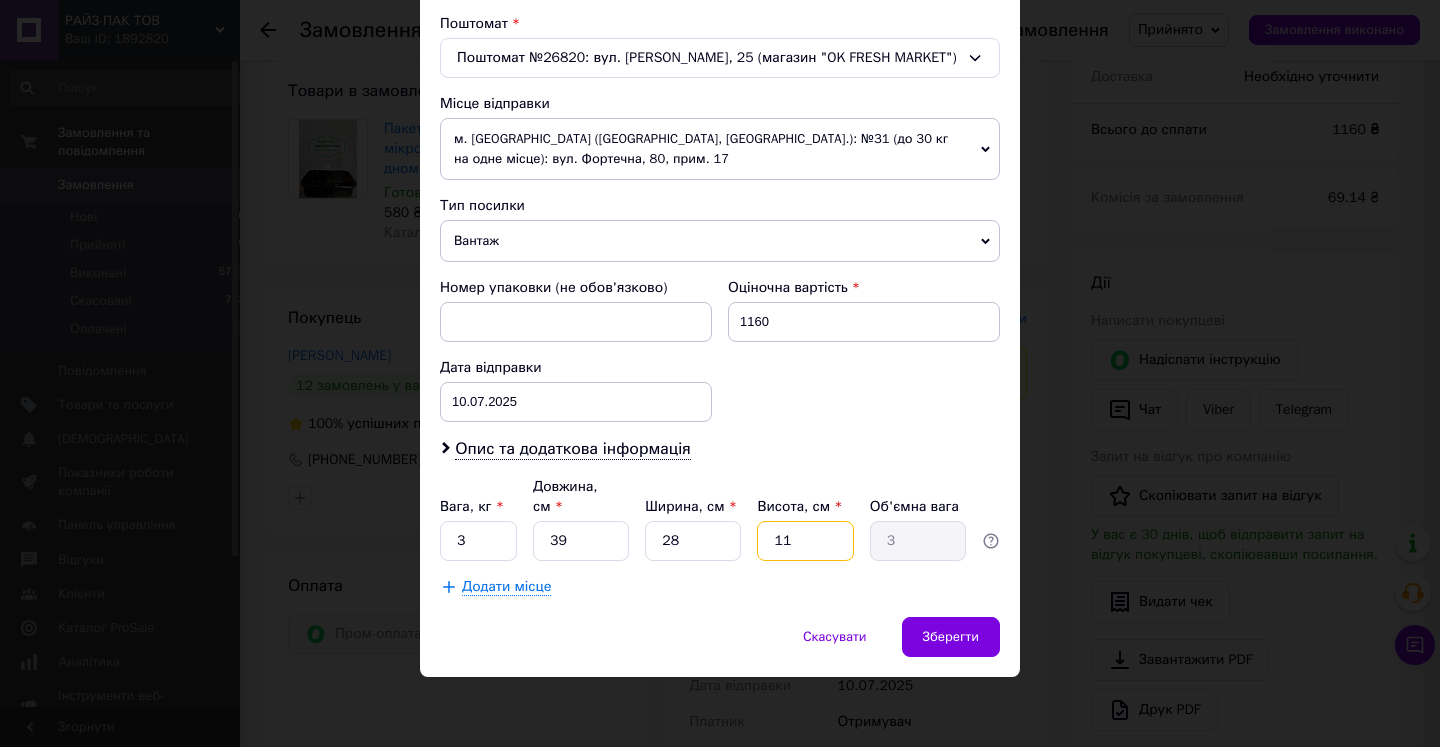 type on "11" 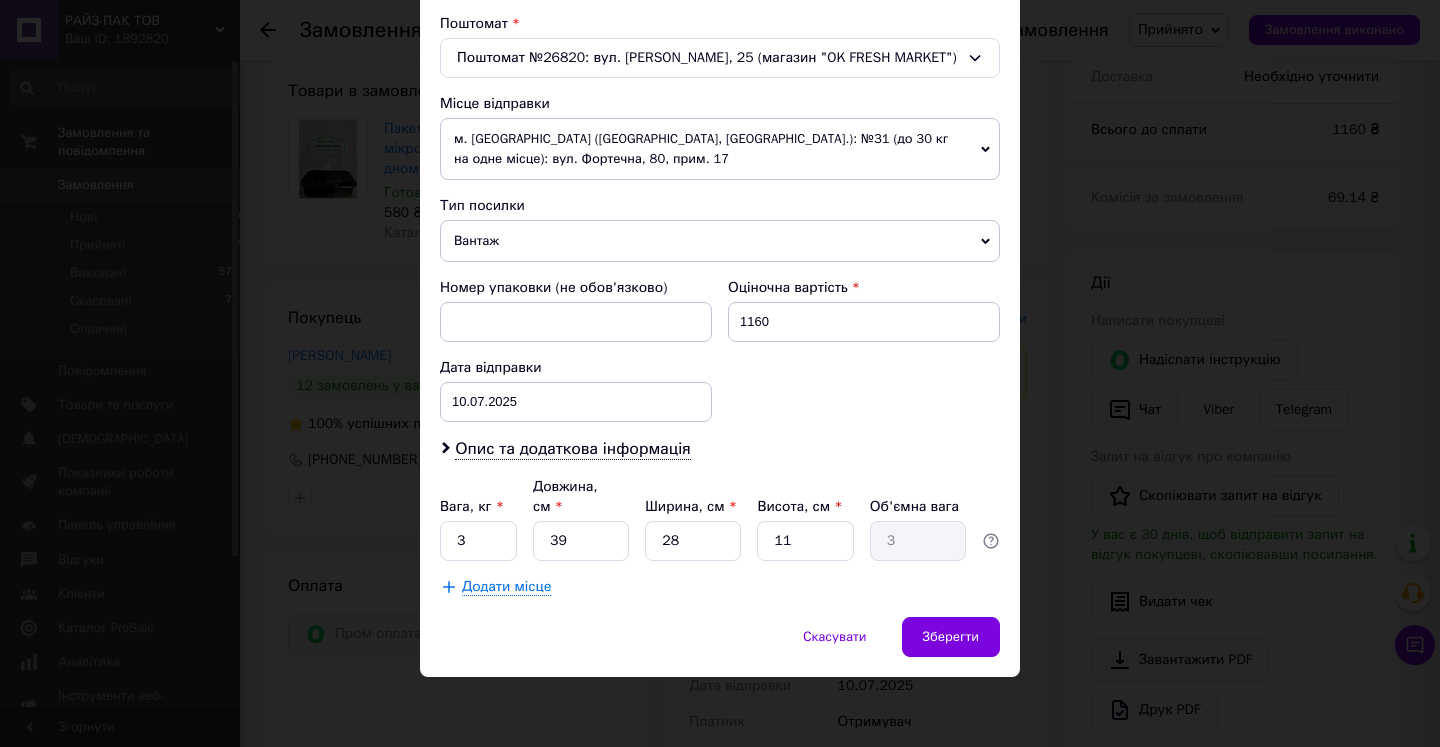 click on "Спосіб доставки Нова Пошта (платна) Платник Отримувач Відправник Прізвище отримувача Дебелко Ім'я отримувача Алія По батькові отримувача Телефон отримувача +380999861392 Тип доставки В поштоматі У відділенні Кур'єром Місто Краматорськ Поштомат Поштомат №26820: вул. Марії Приймаченко, 25 (магазин "OK FRESH MARKET") Місце відправки м. Запоріжжя (Запорізька обл., Запорізький р-н.): №31 (до 30 кг на одне місце): вул. Фортечна, 80, прим. 17 м. Запоріжжя (Запорізька обл., Запорізький р-н.): №5 (до 30 кг на одне місце): вул. Гоголя, 163 с. Якушинці: №1: вул. Б. Хмельницького, 1А Тип посилки Вантаж 1160" at bounding box center [720, 63] 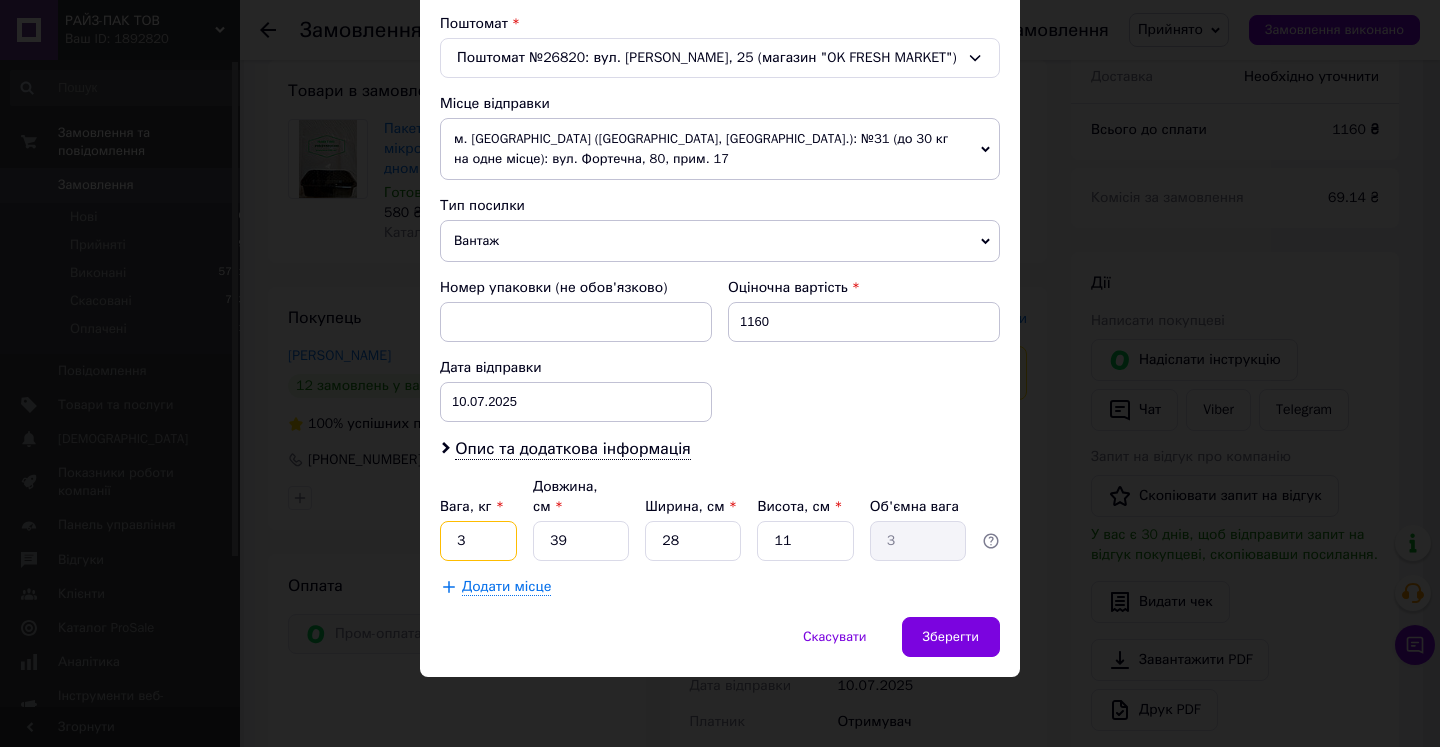 click on "3" at bounding box center (478, 541) 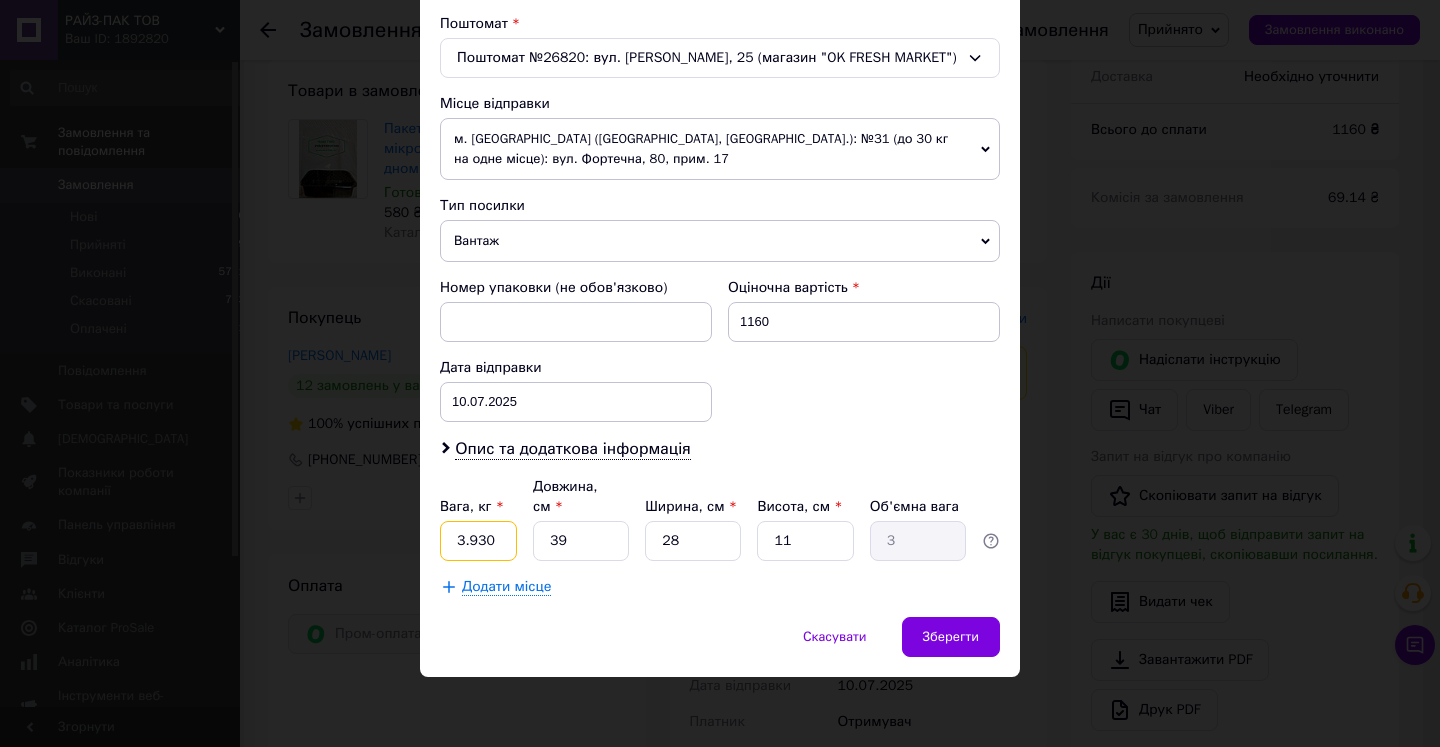 type on "3.930" 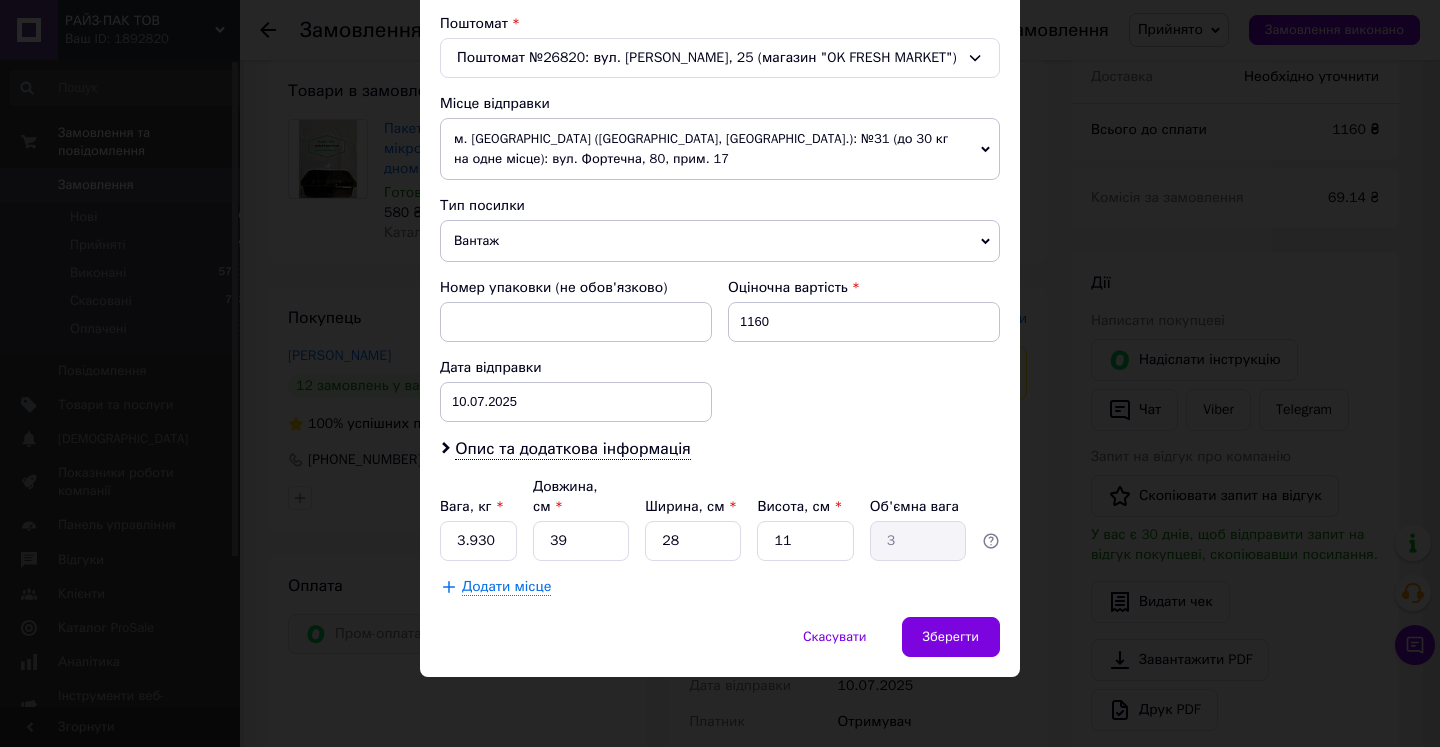 click on "Спосіб доставки Нова Пошта (платна) Платник Отримувач Відправник Прізвище отримувача Дебелко Ім'я отримувача Алія По батькові отримувача Телефон отримувача +380999861392 Тип доставки В поштоматі У відділенні Кур'єром Місто Краматорськ Поштомат Поштомат №26820: вул. Марії Приймаченко, 25 (магазин "OK FRESH MARKET") Місце відправки м. Запоріжжя (Запорізька обл., Запорізький р-н.): №31 (до 30 кг на одне місце): вул. Фортечна, 80, прим. 17 м. Запоріжжя (Запорізька обл., Запорізький р-н.): №5 (до 30 кг на одне місце): вул. Гоголя, 163 с. Якушинці: №1: вул. Б. Хмельницького, 1А Тип посилки Вантаж 1160" at bounding box center [720, 63] 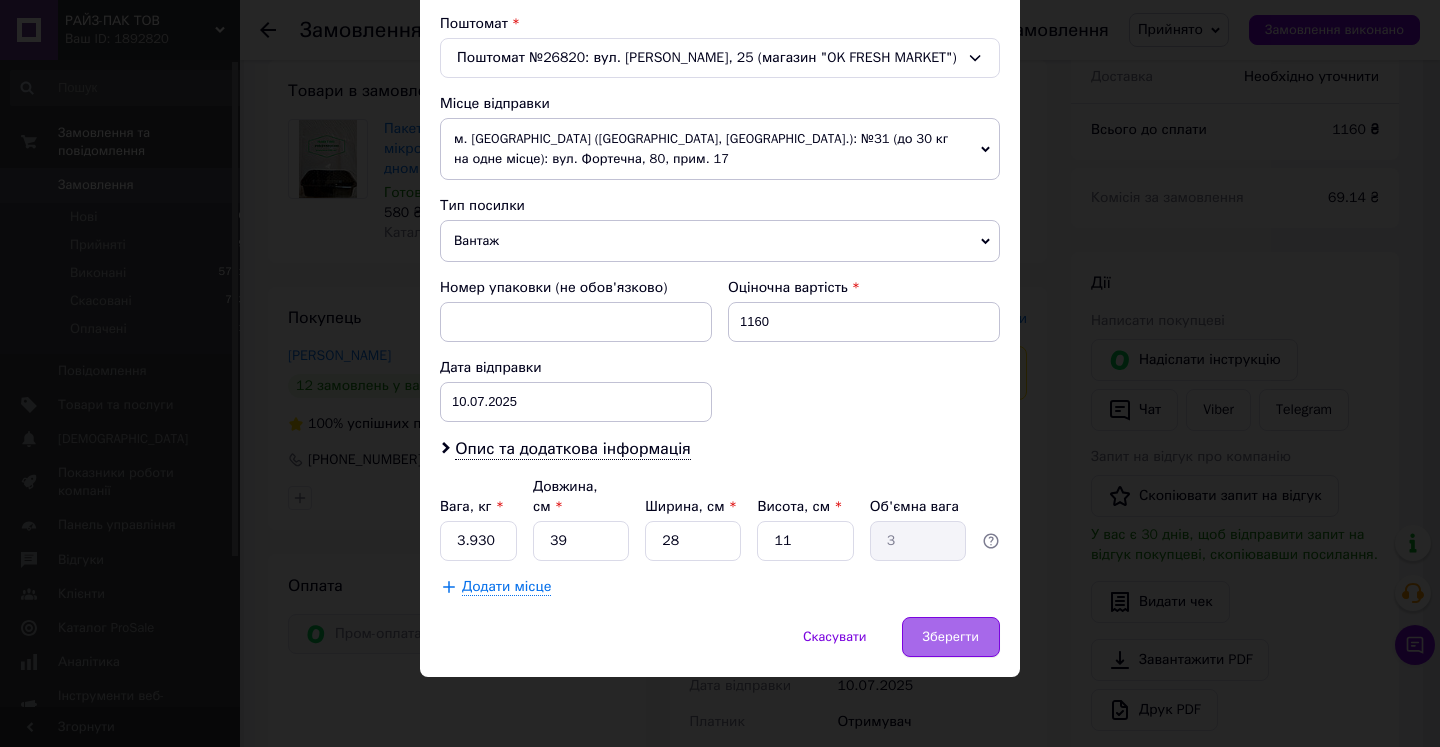 click on "Зберегти" at bounding box center (951, 637) 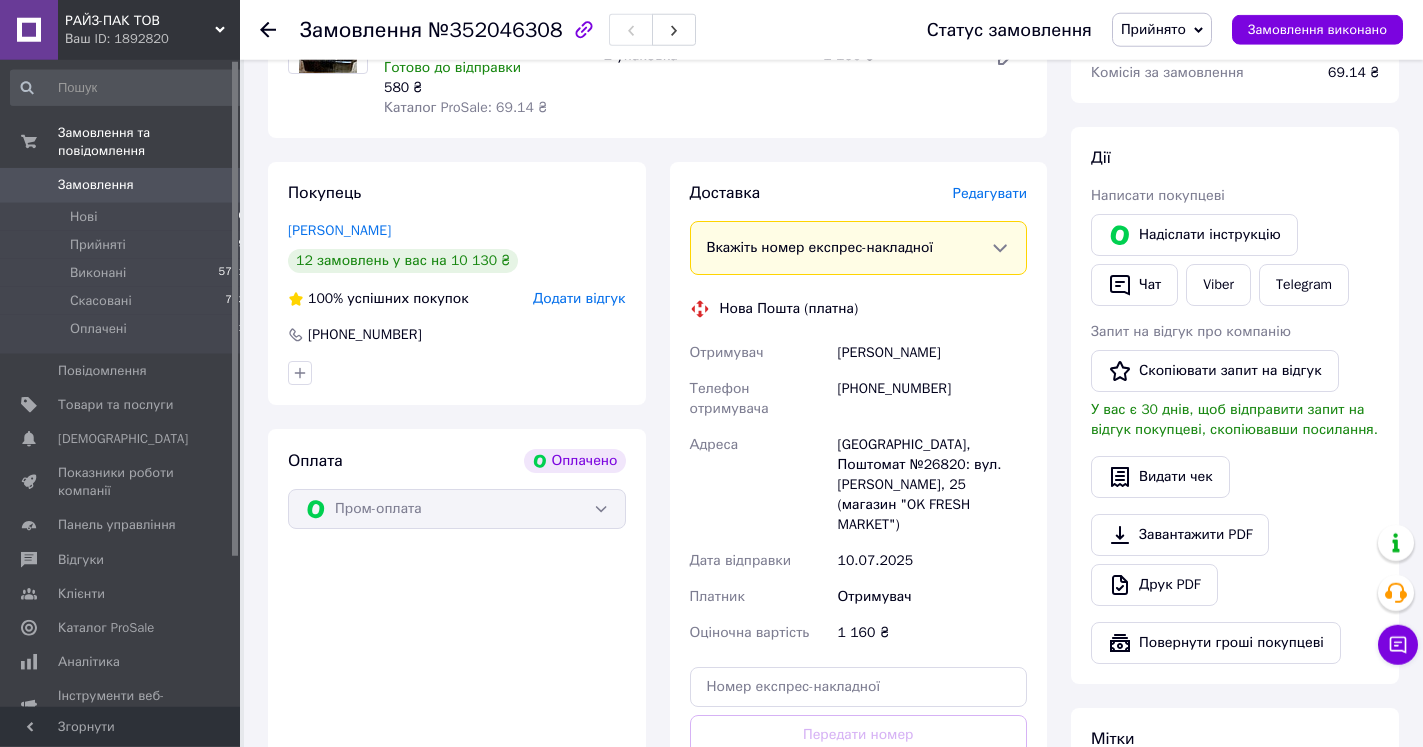 scroll, scrollTop: 918, scrollLeft: 0, axis: vertical 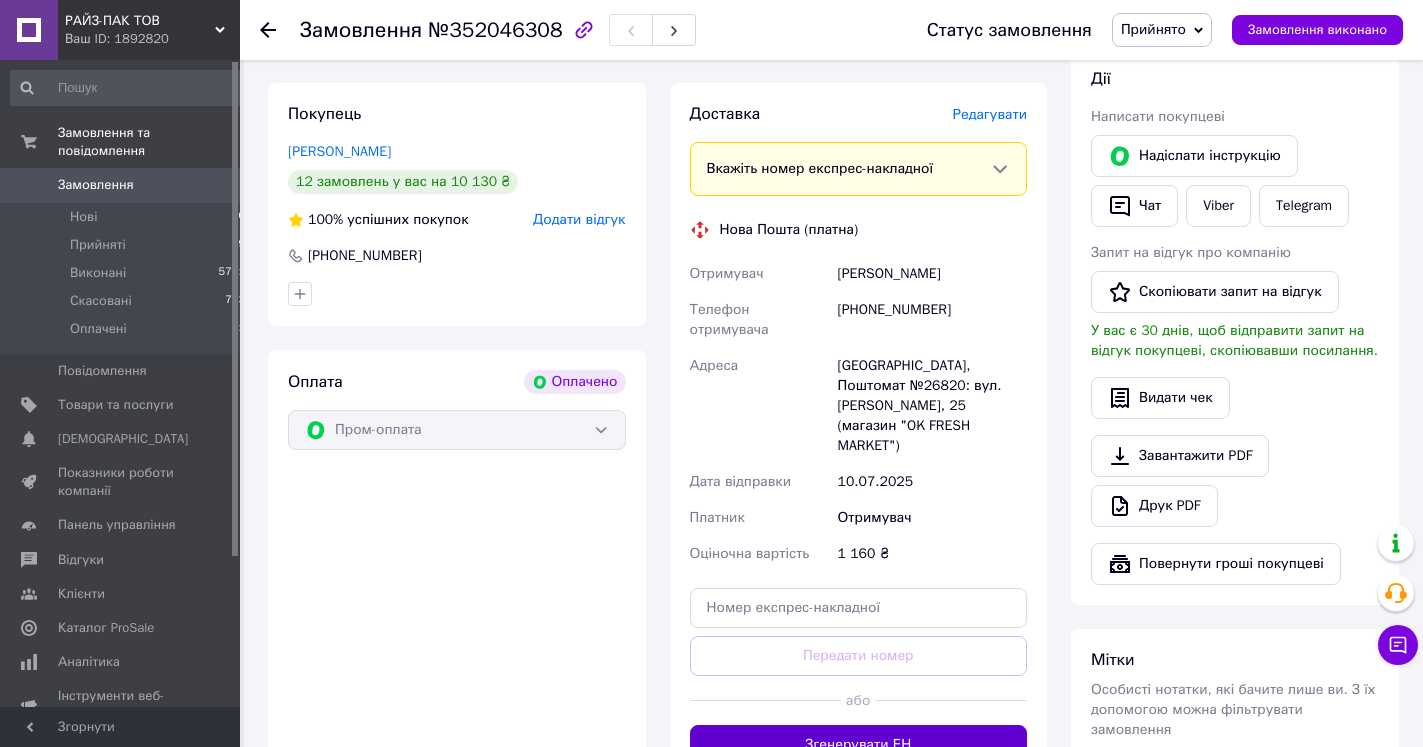 click on "Згенерувати ЕН" at bounding box center (859, 745) 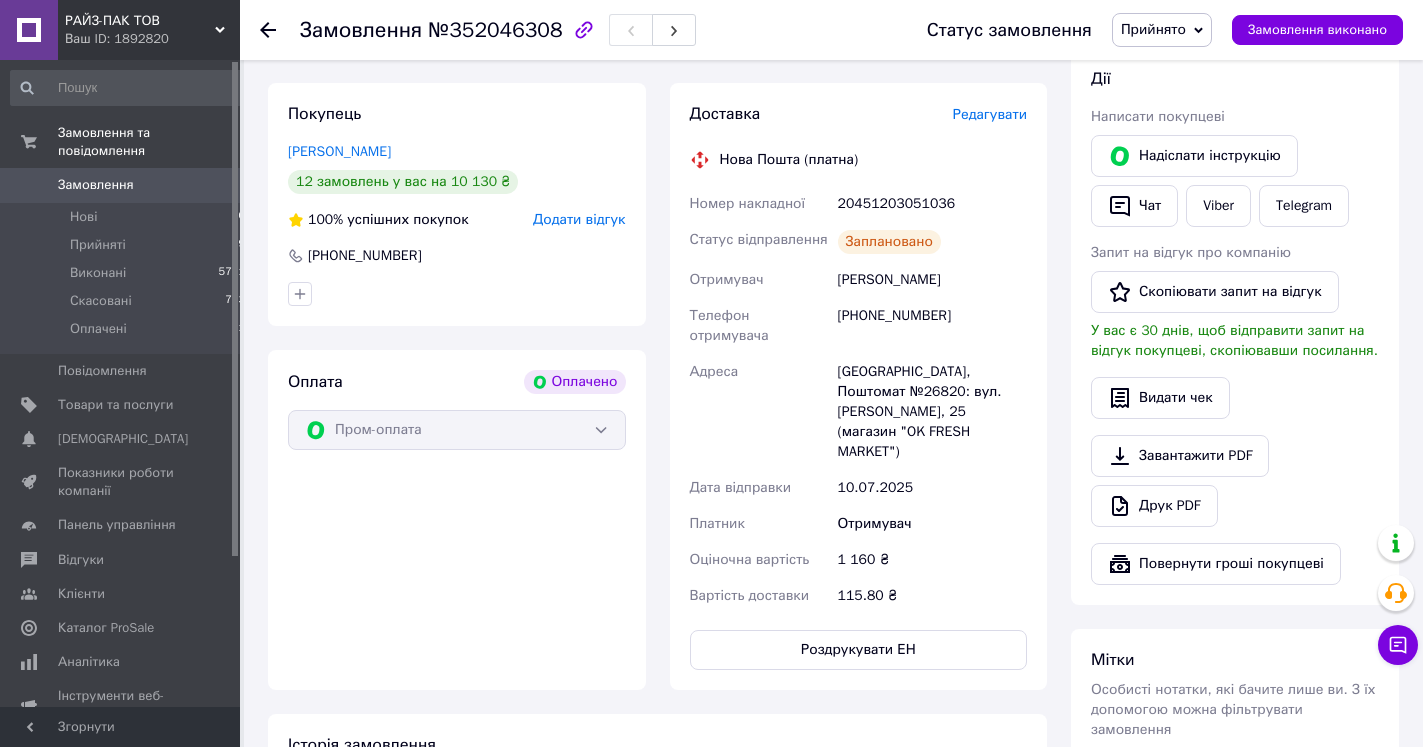 click 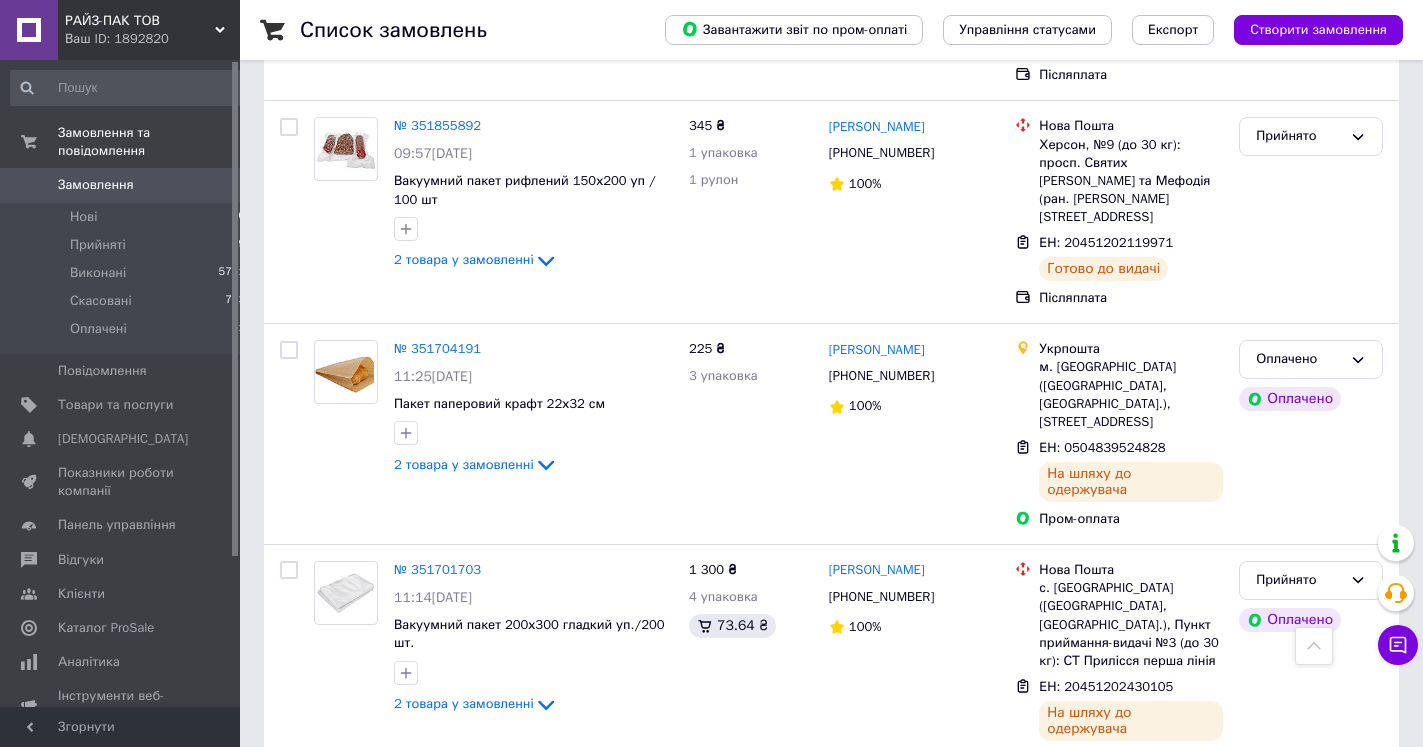 scroll, scrollTop: 0, scrollLeft: 0, axis: both 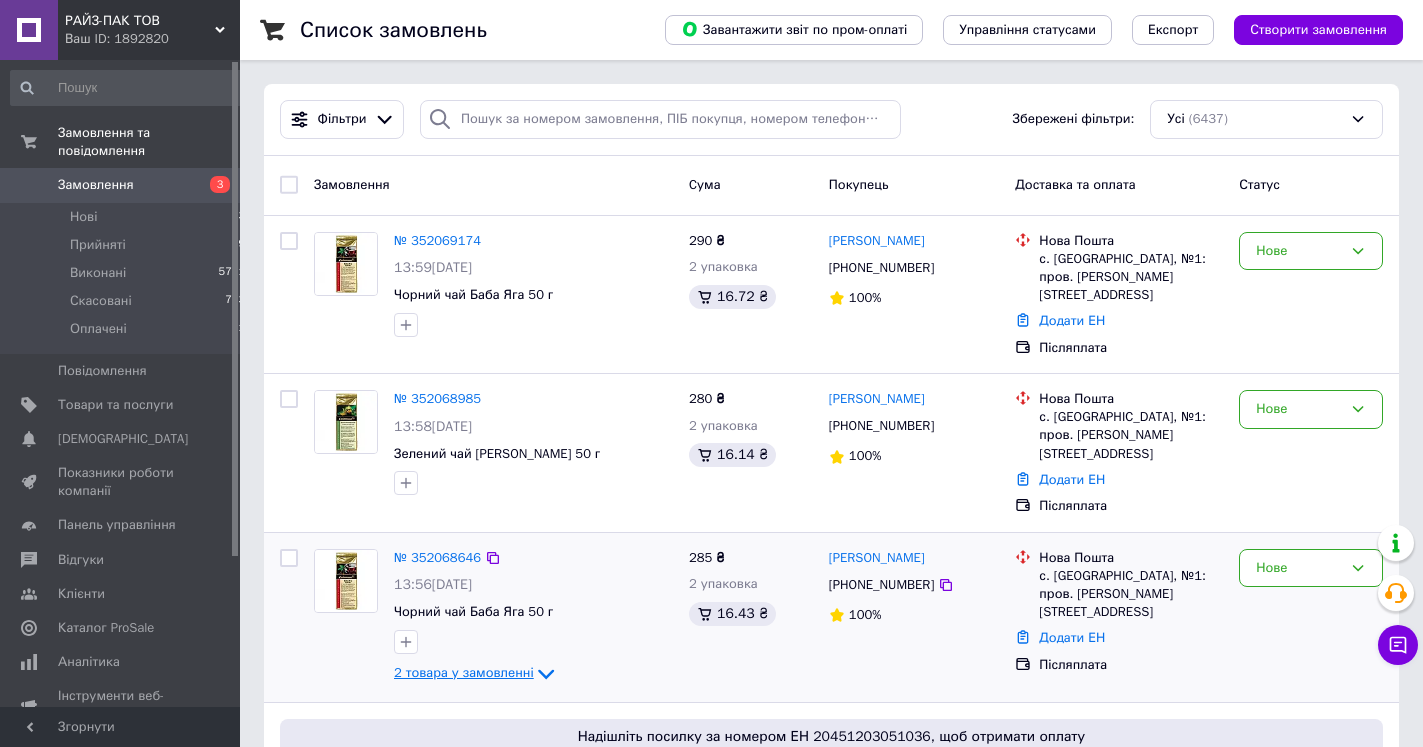 click 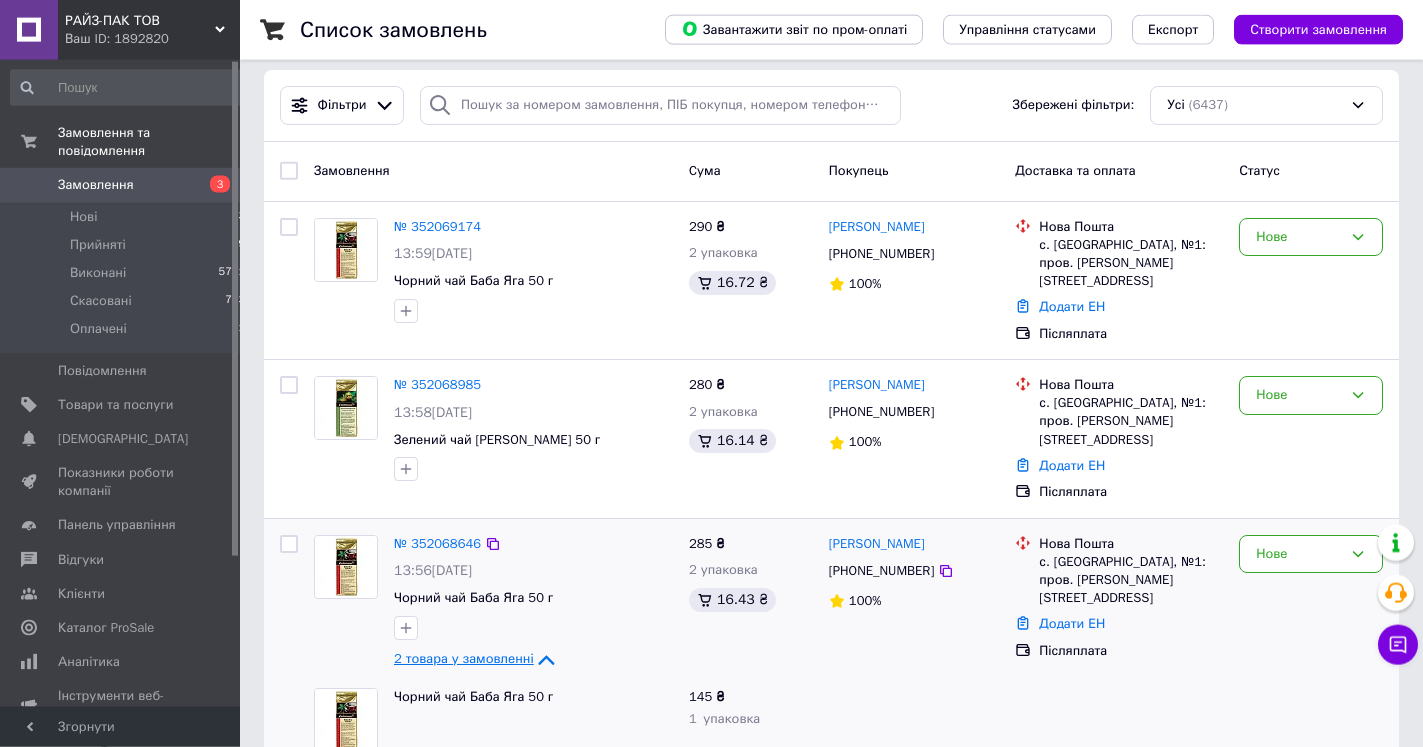 scroll, scrollTop: 0, scrollLeft: 0, axis: both 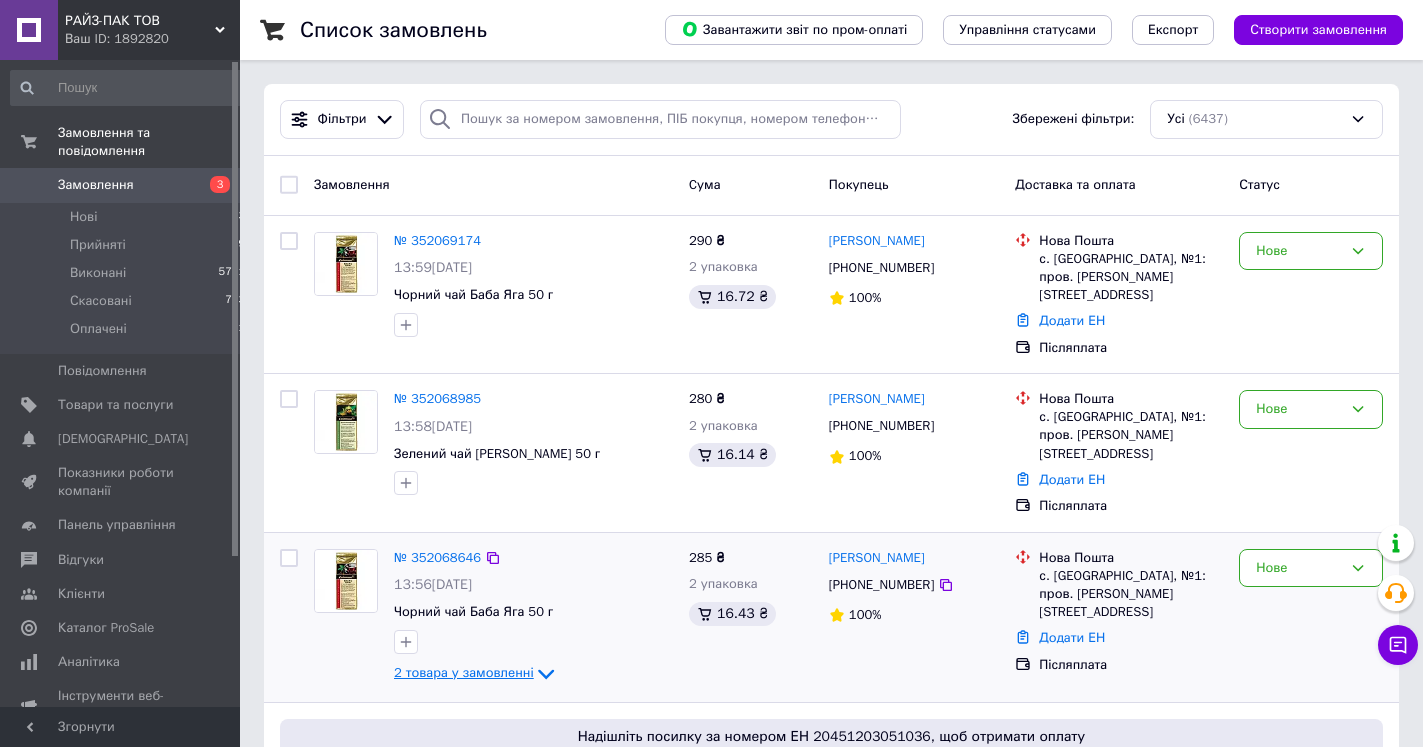 click 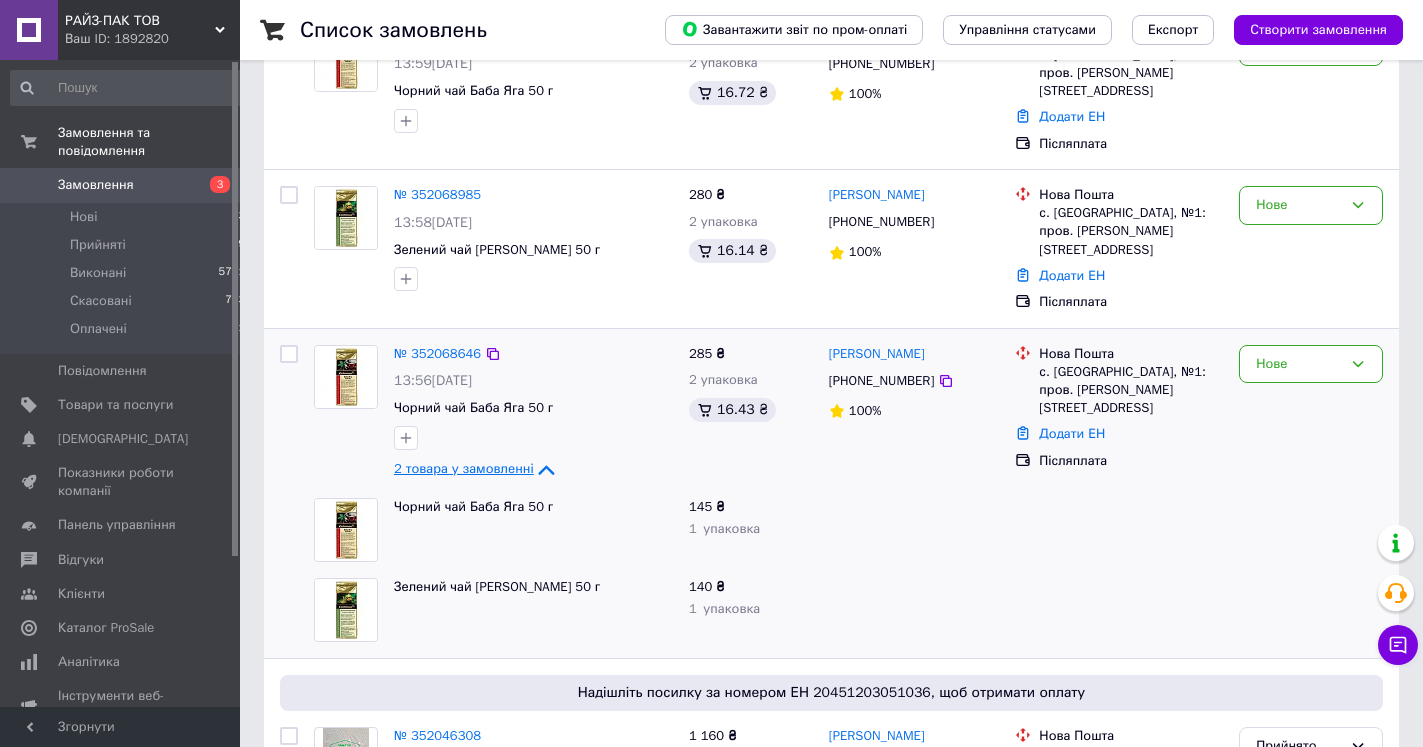 scroll, scrollTop: 0, scrollLeft: 0, axis: both 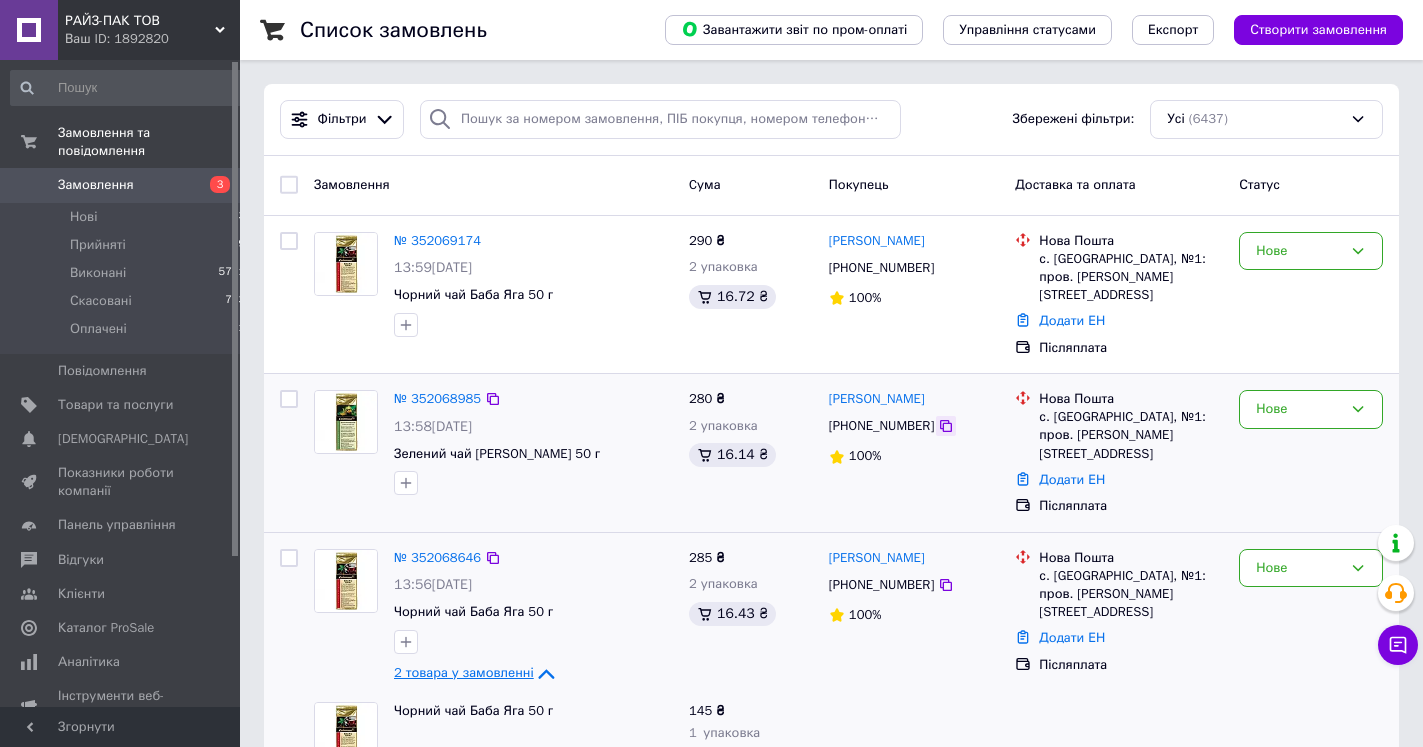 click 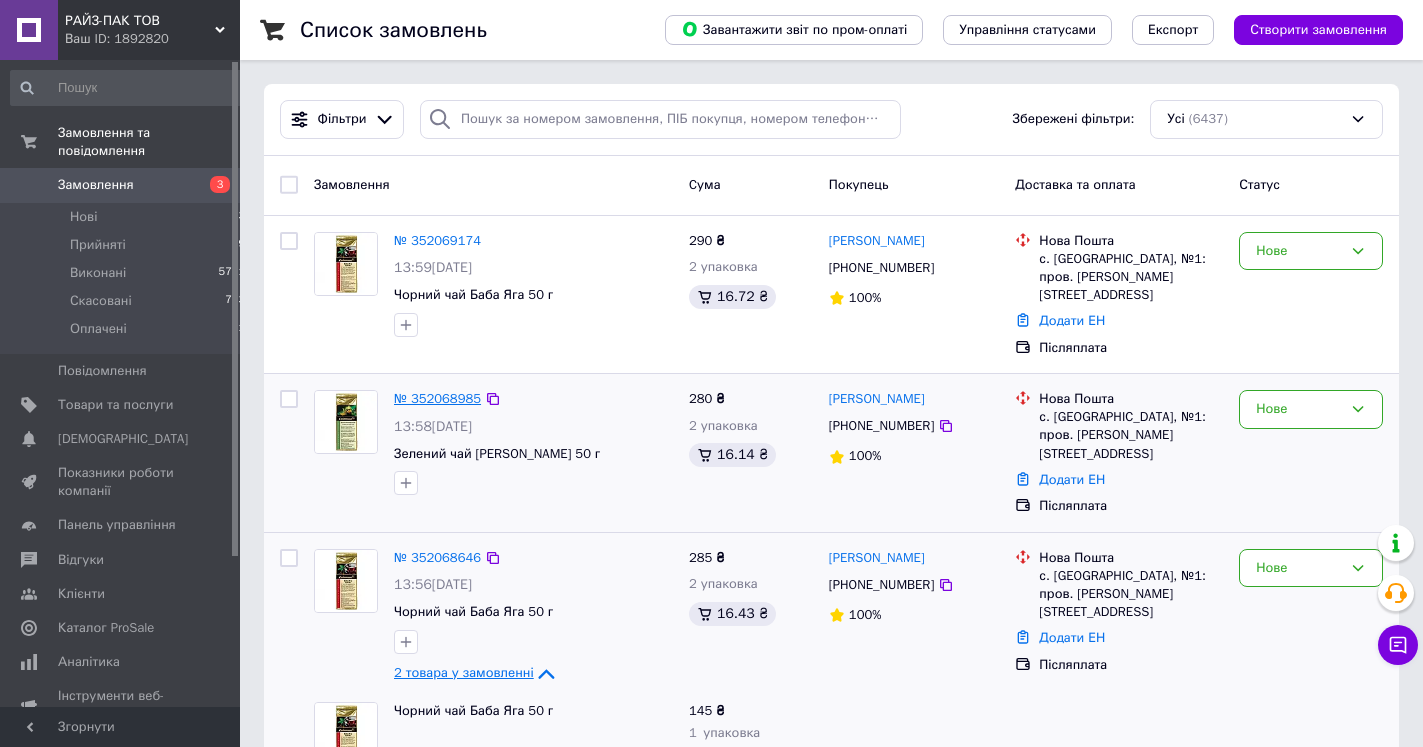 click on "№ 352068985" at bounding box center (437, 398) 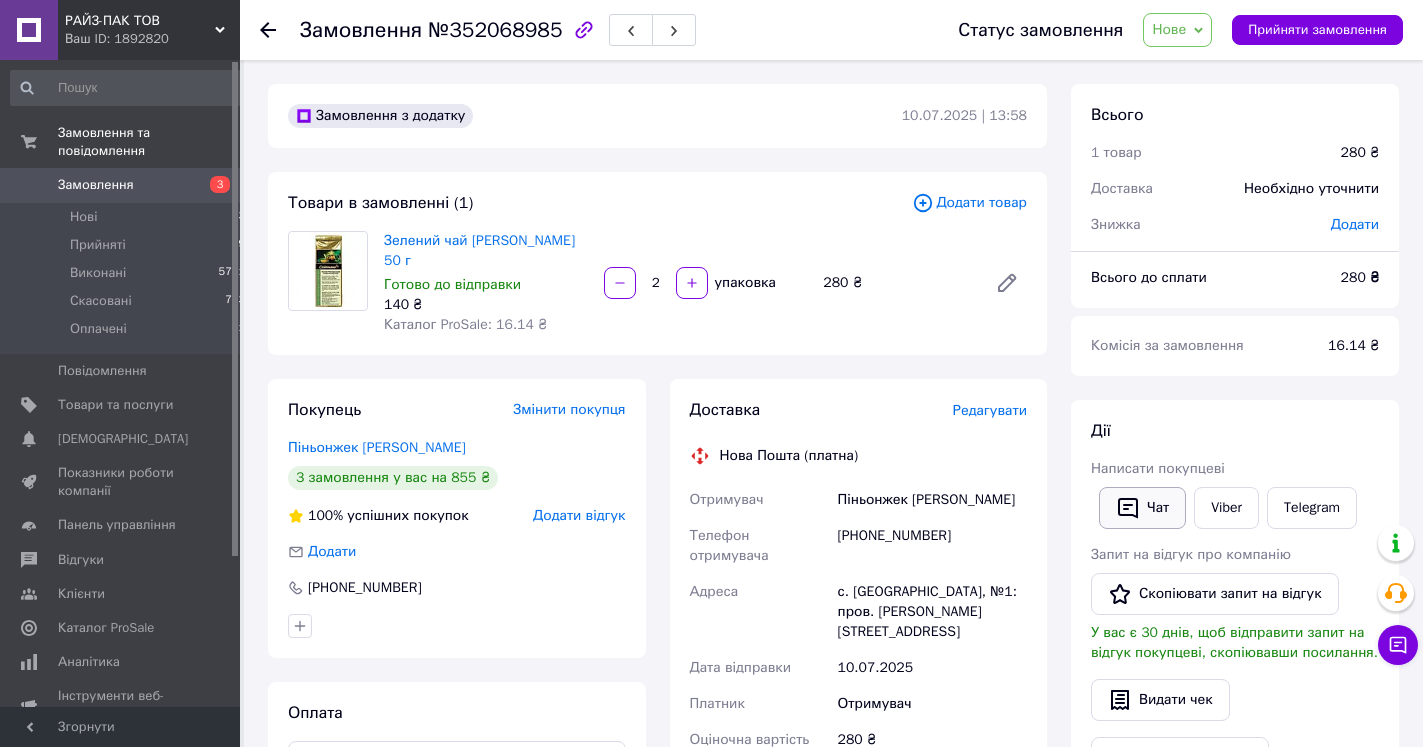 click on "Чат" at bounding box center [1142, 508] 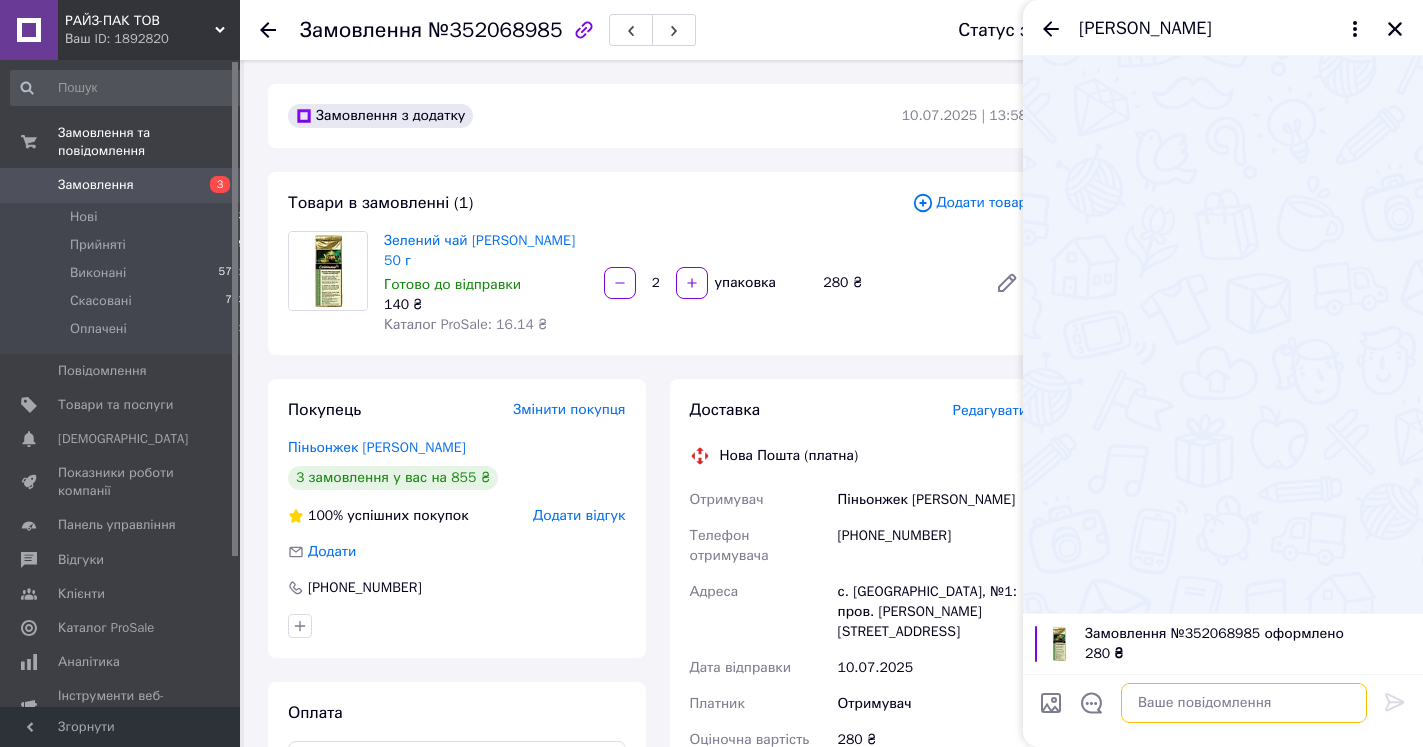 click at bounding box center [1244, 703] 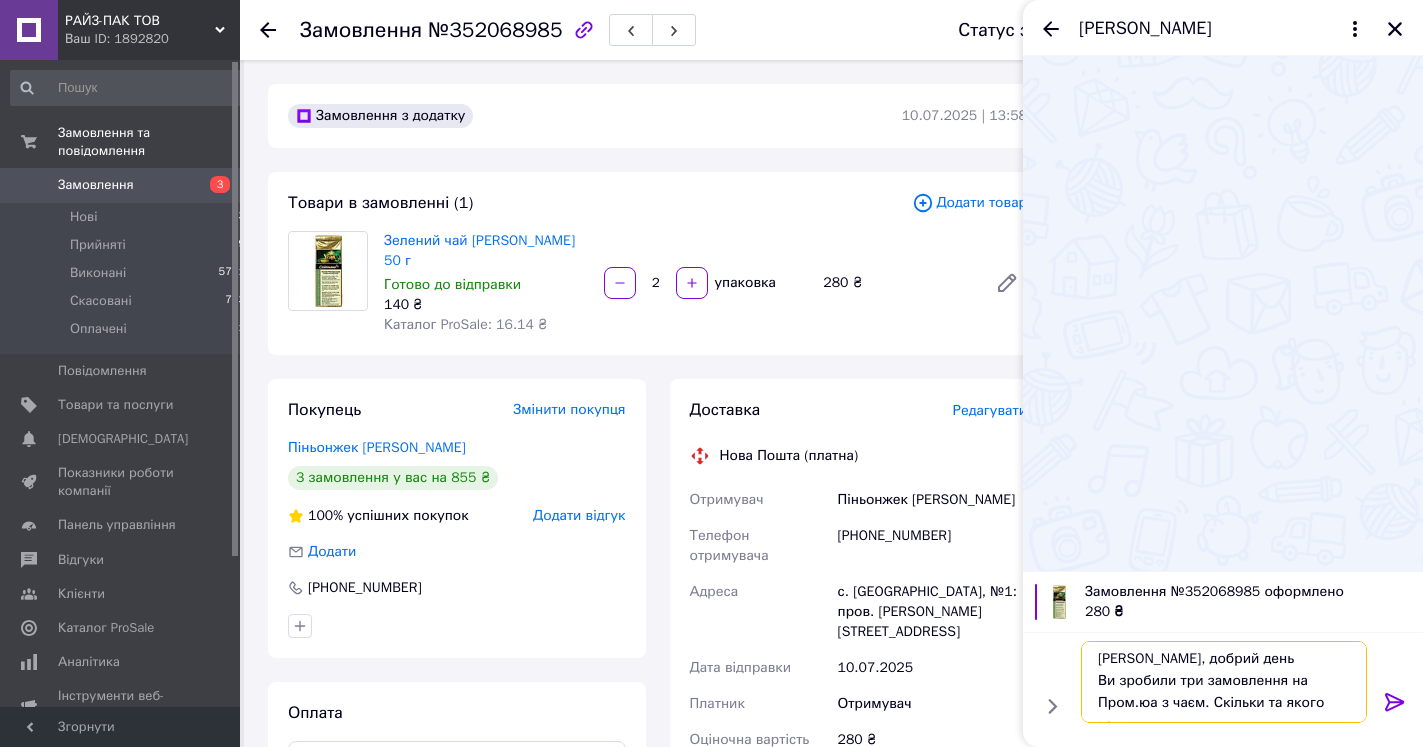 scroll, scrollTop: 15, scrollLeft: 0, axis: vertical 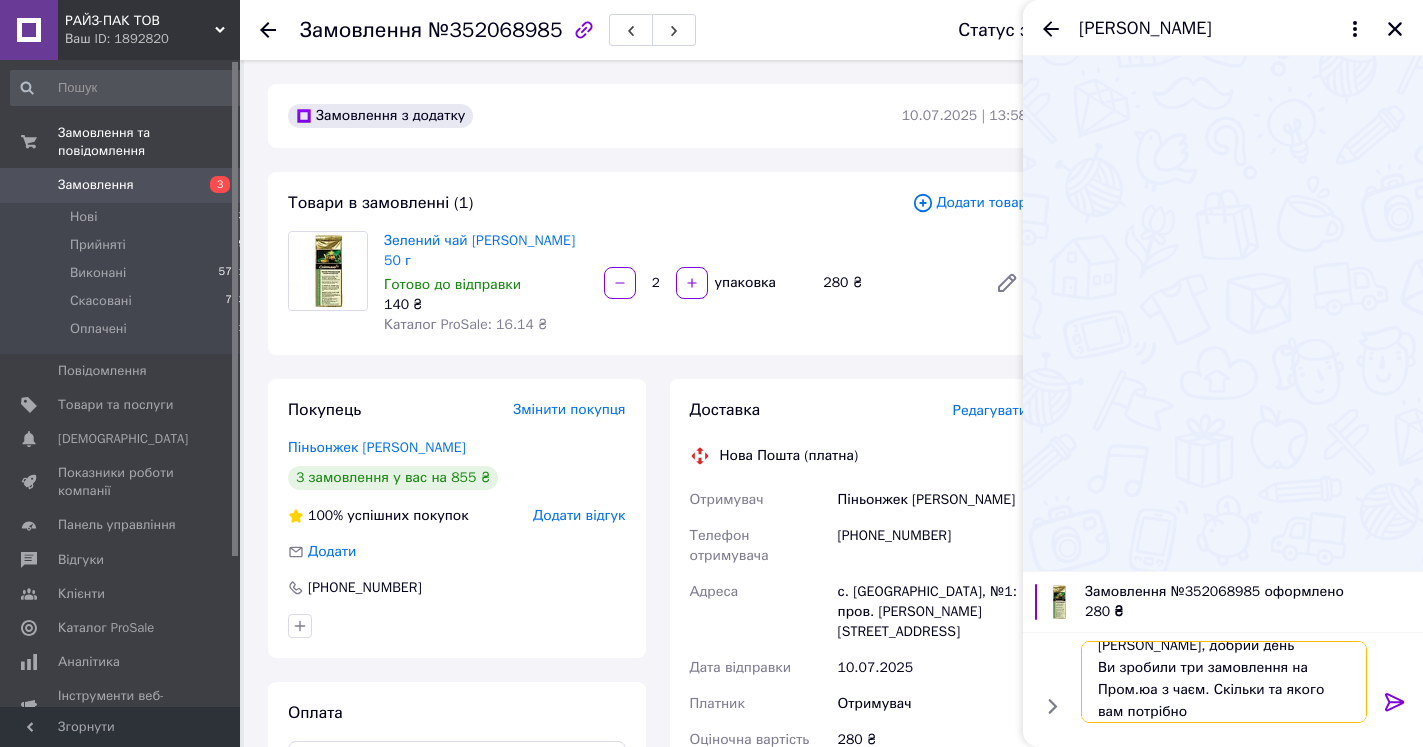 type on "Наталія, добрий день
Ви зробили три замовлення на Пром.юа з чаєм. Скільки та якого вам потрібно?" 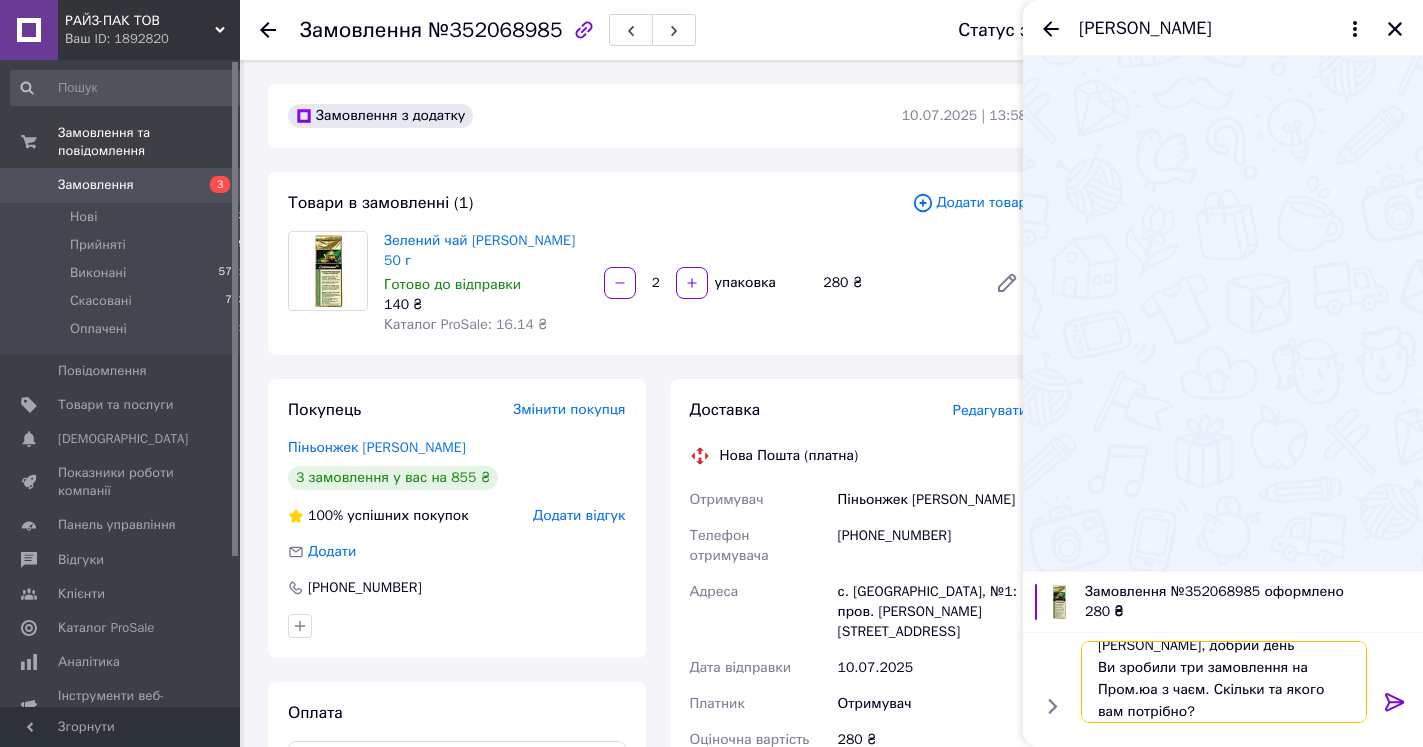 type 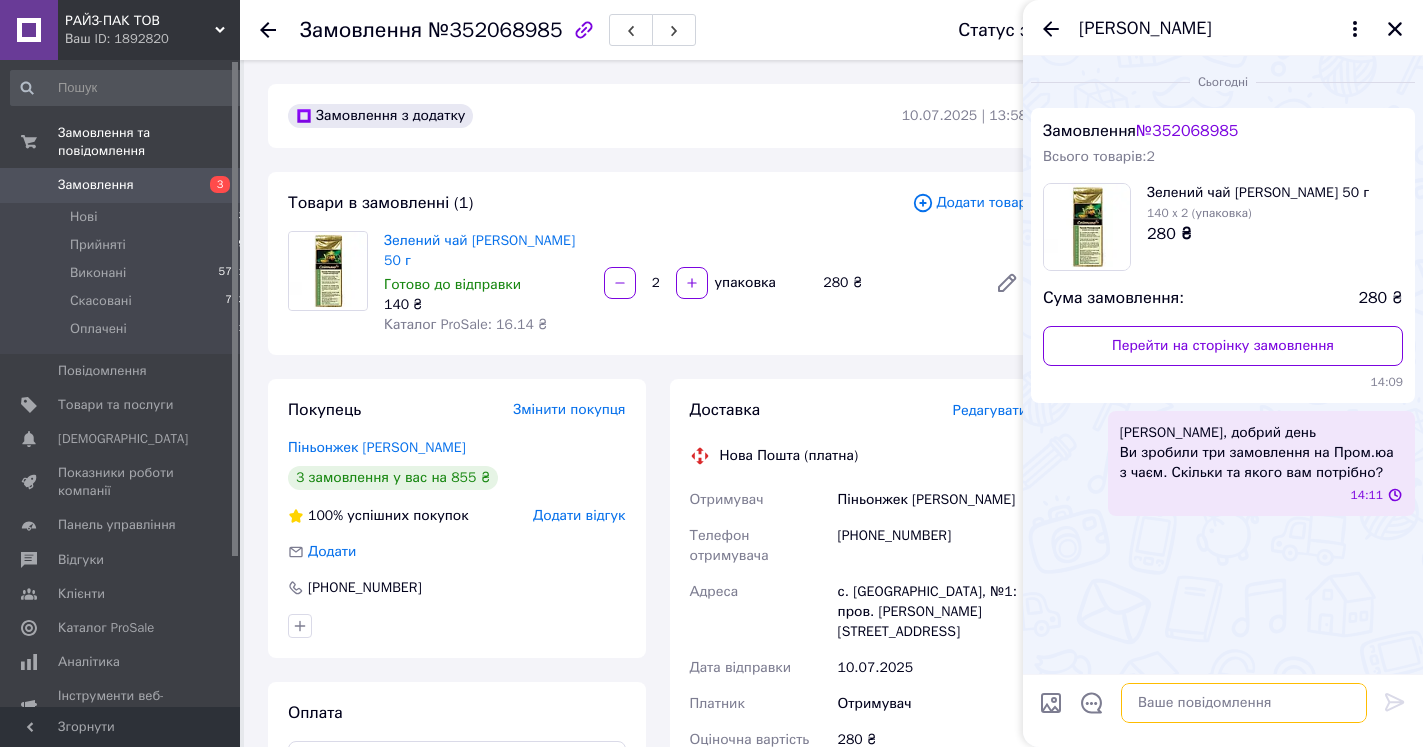 scroll, scrollTop: 0, scrollLeft: 0, axis: both 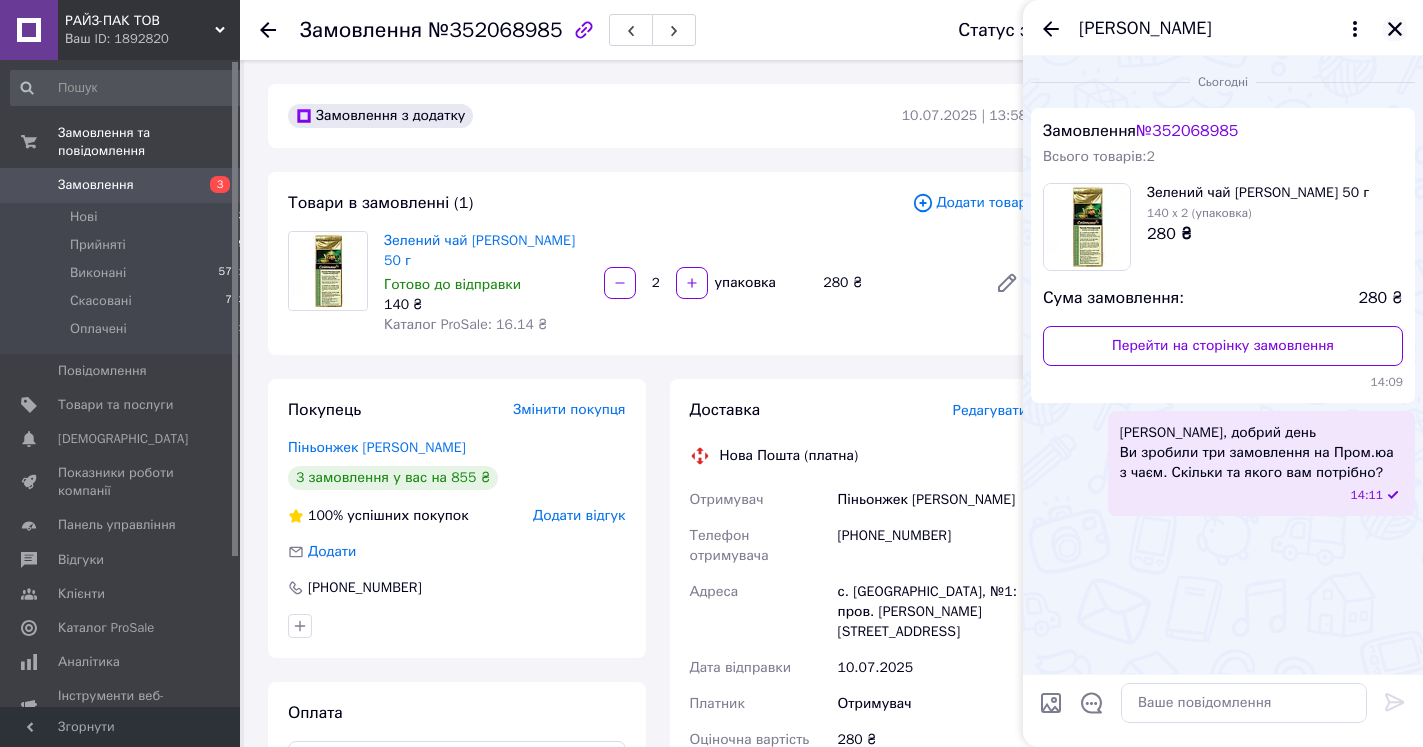 click 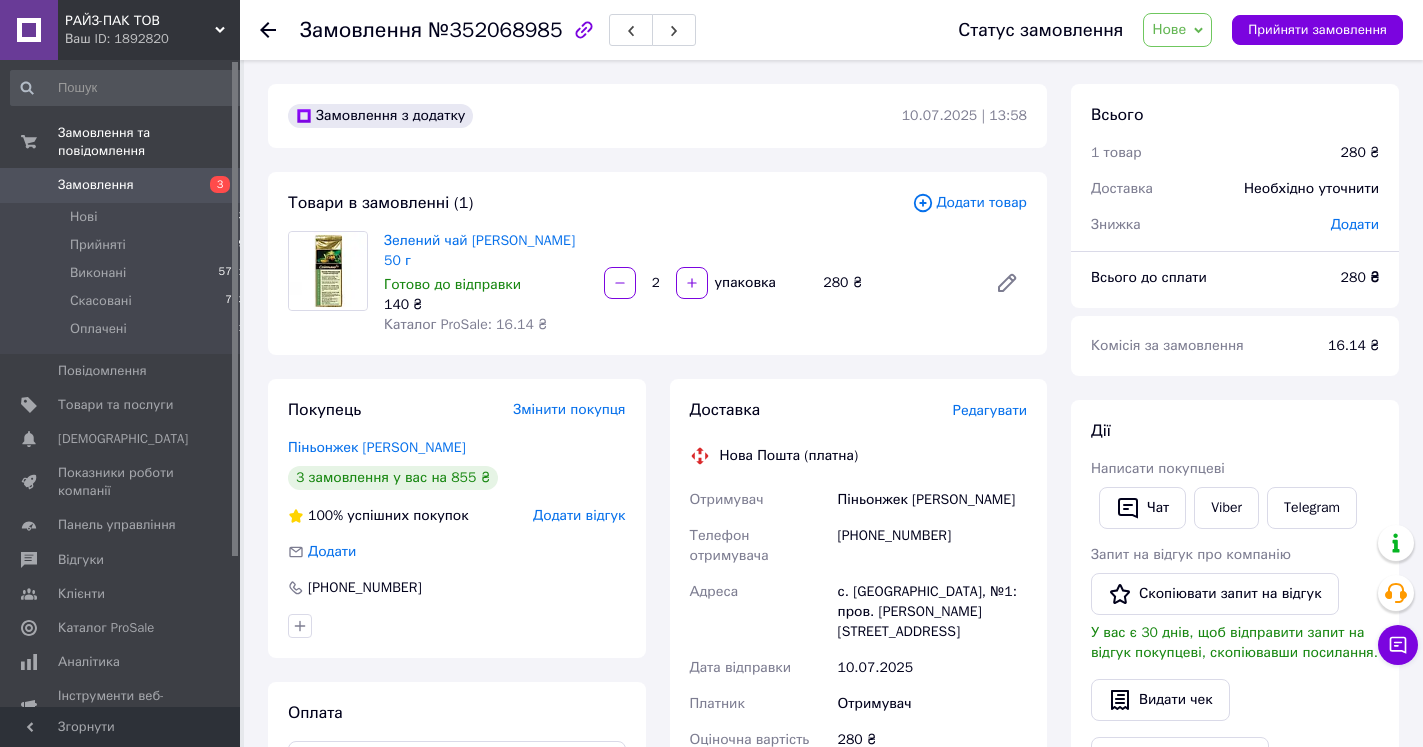 click 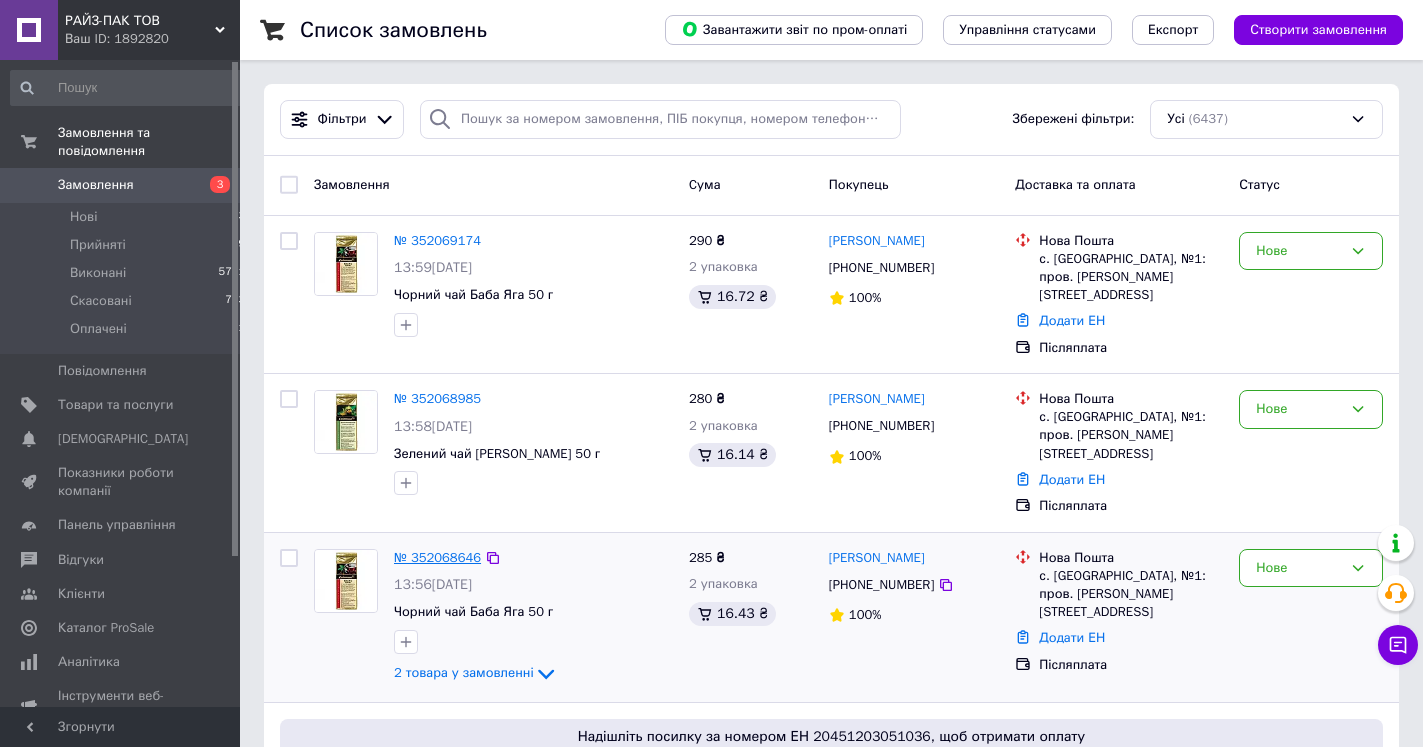 click on "№ 352068646" at bounding box center (437, 557) 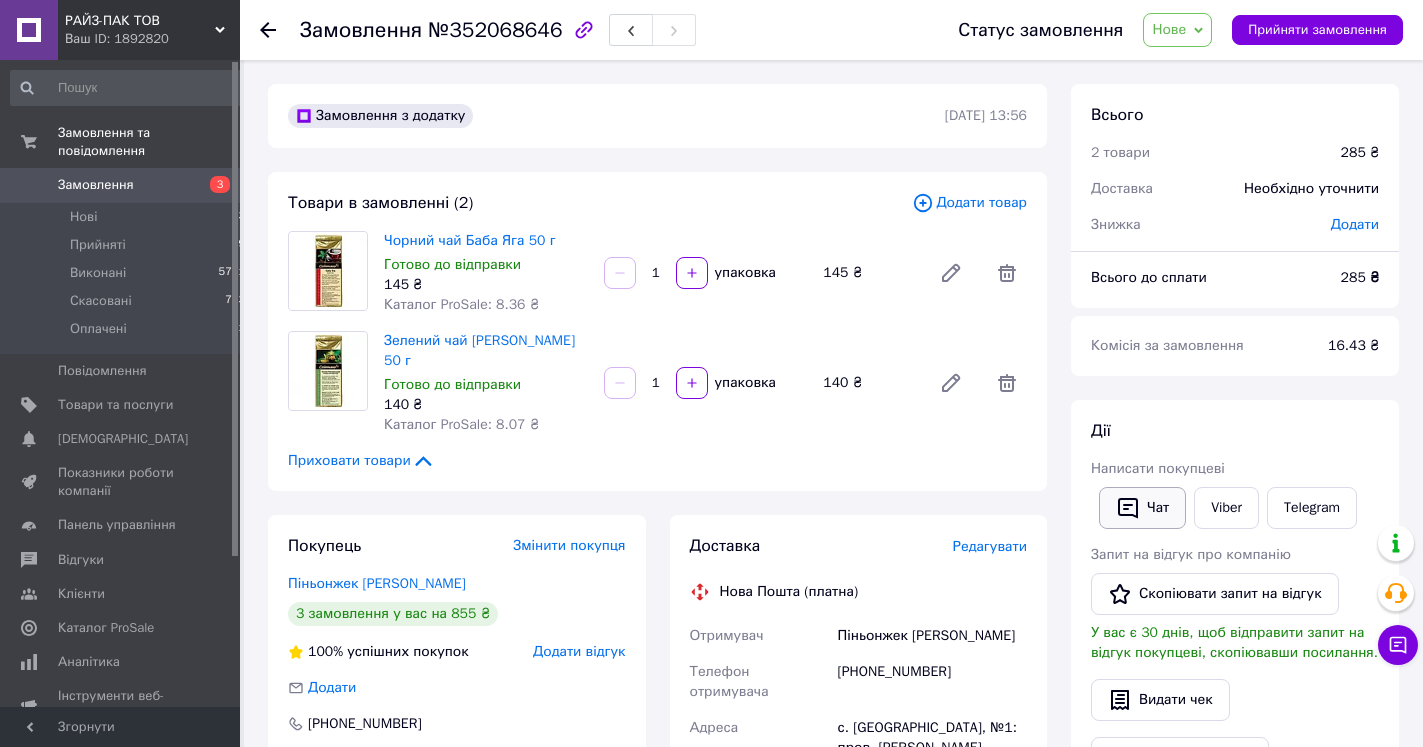click 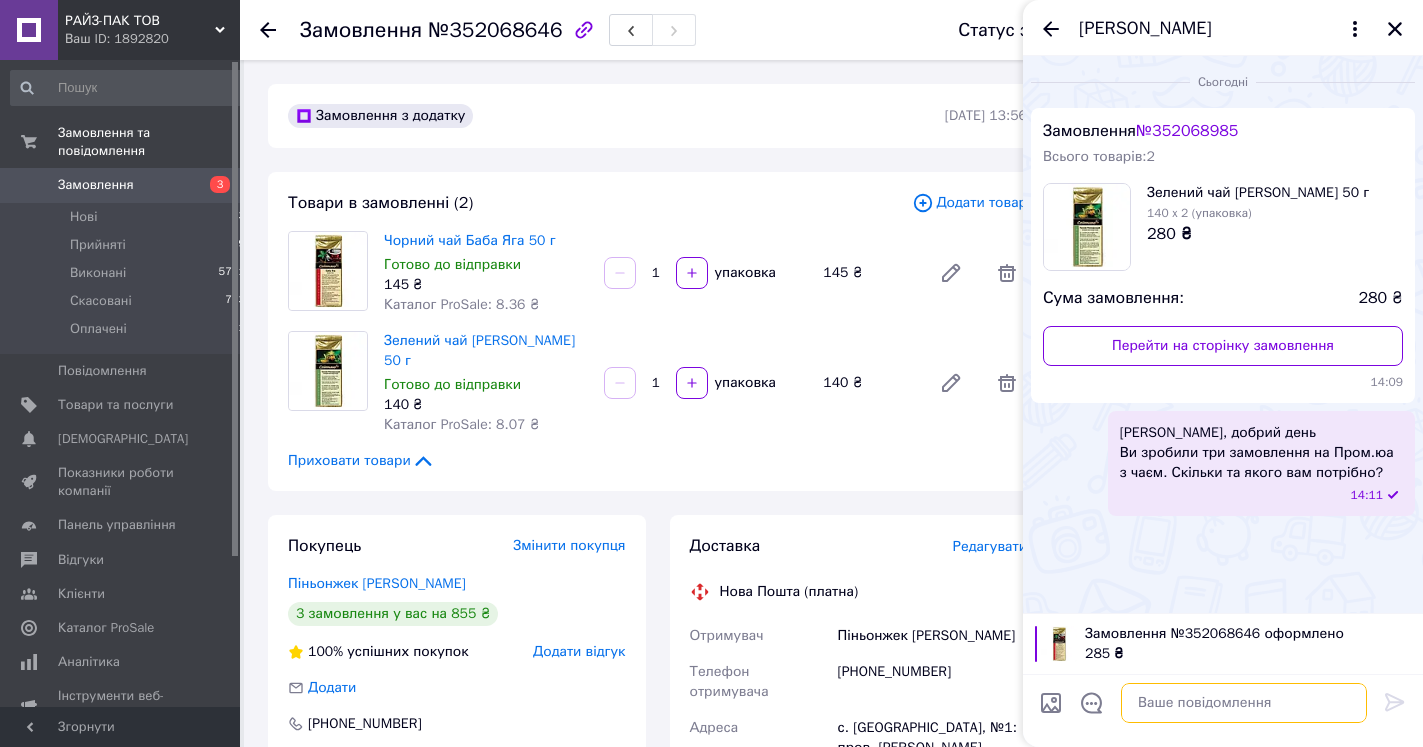 click at bounding box center (1244, 703) 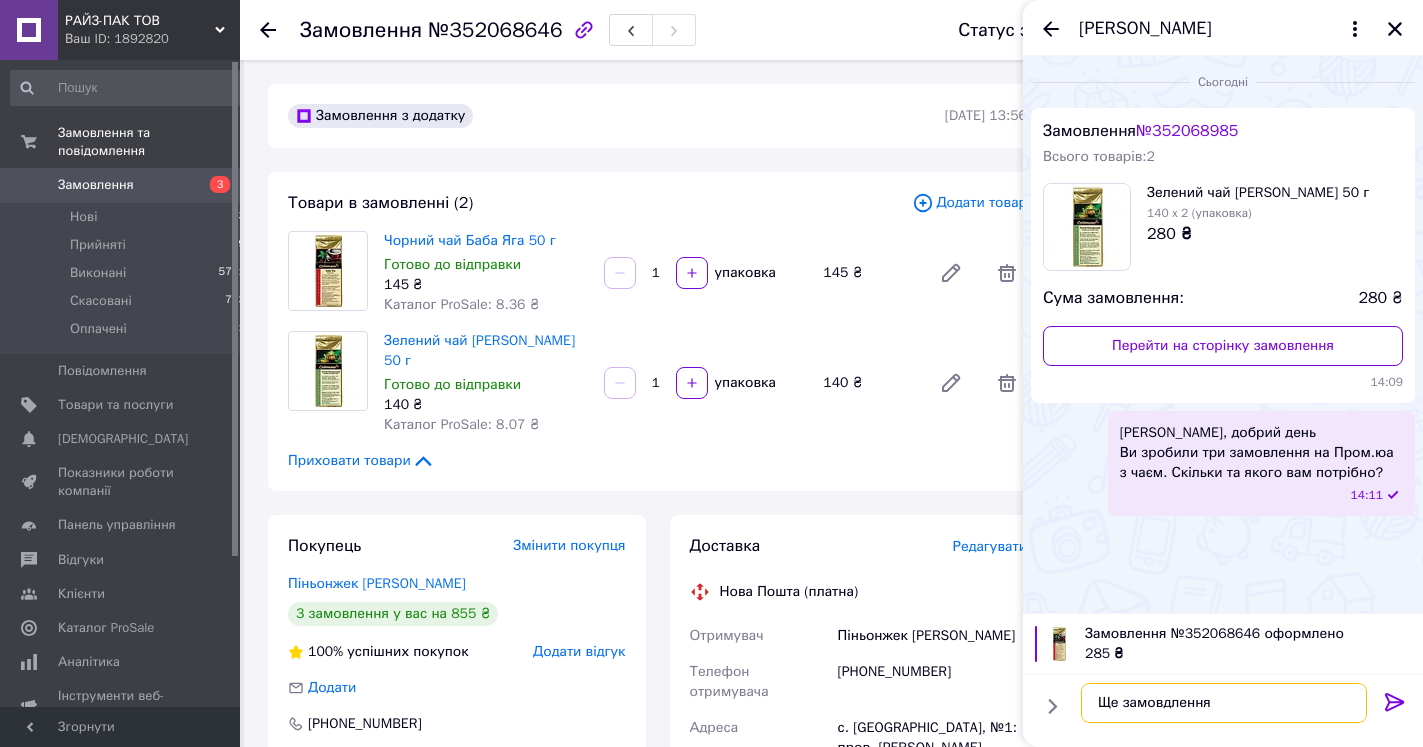 click on "Ще замовдлення" at bounding box center (1224, 703) 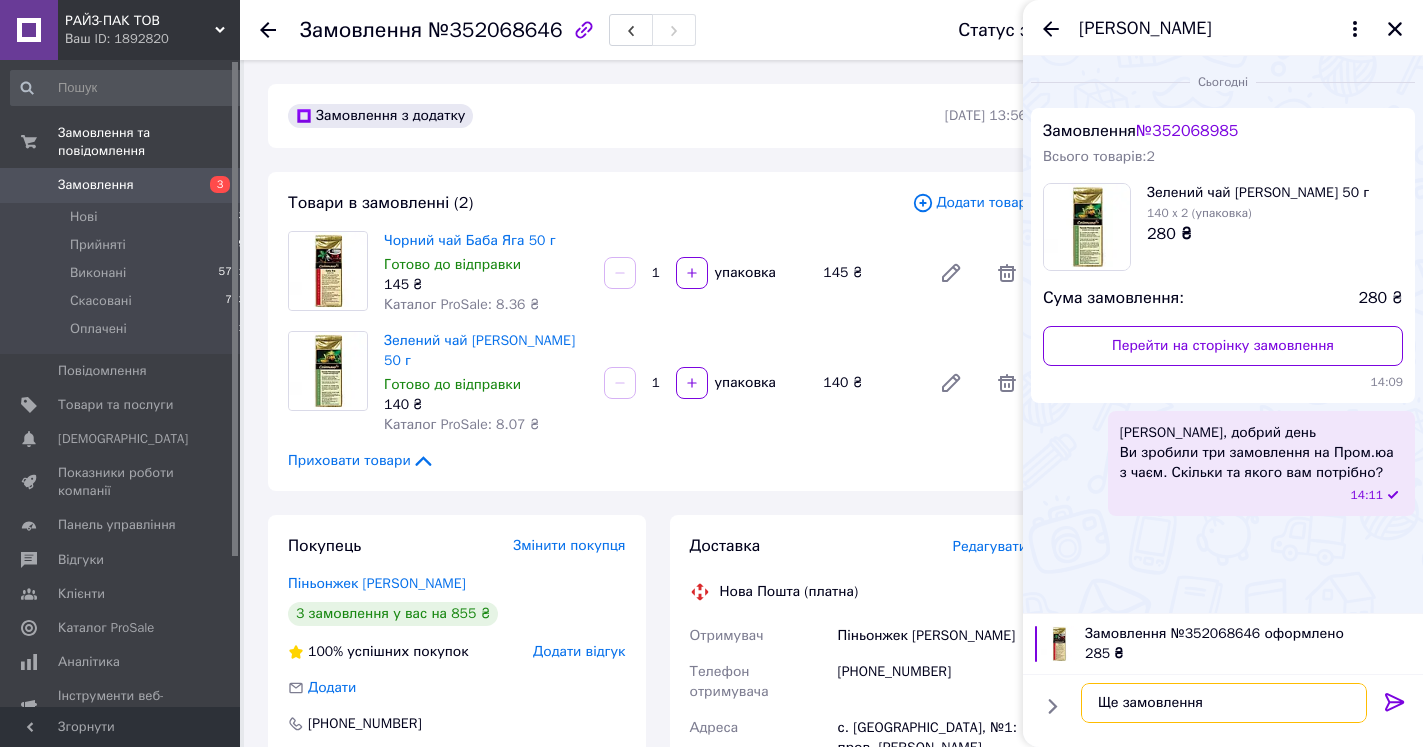 type on "Ще замовлення" 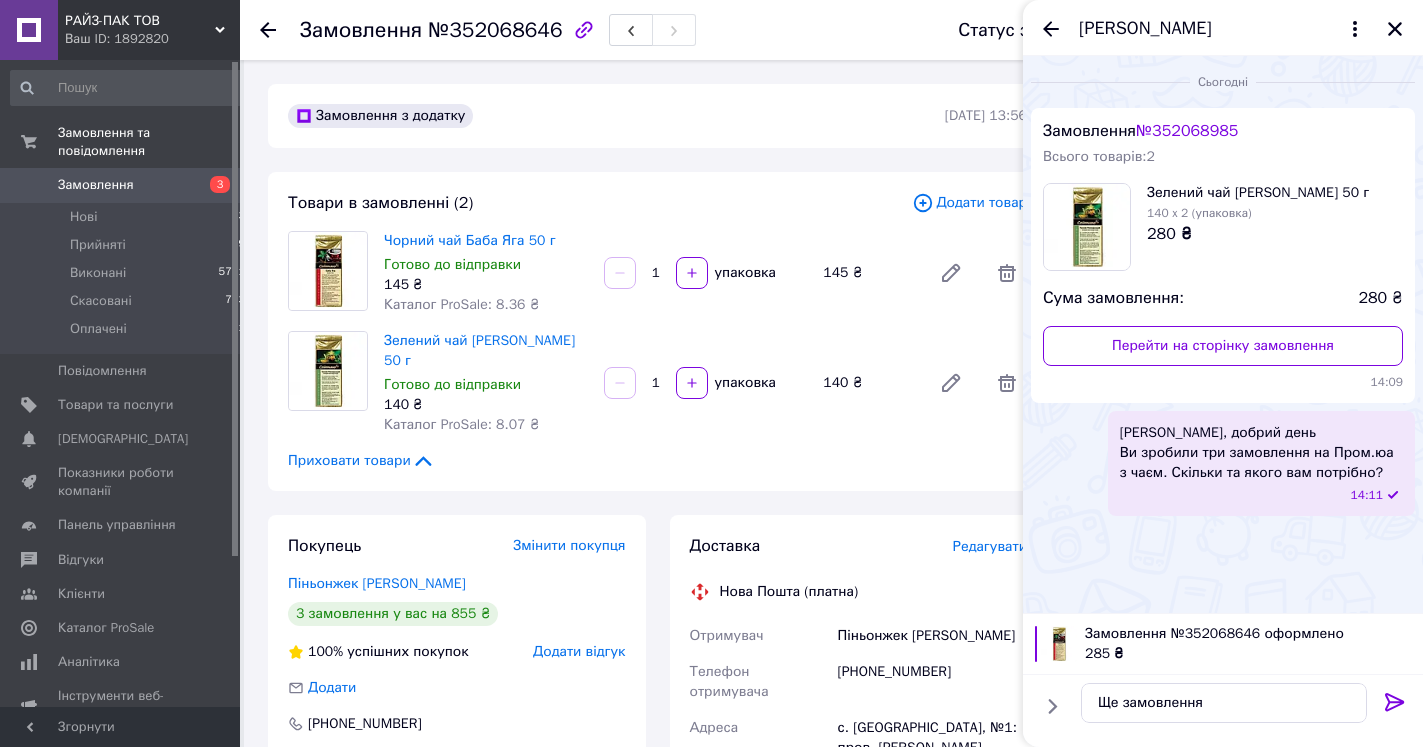 click 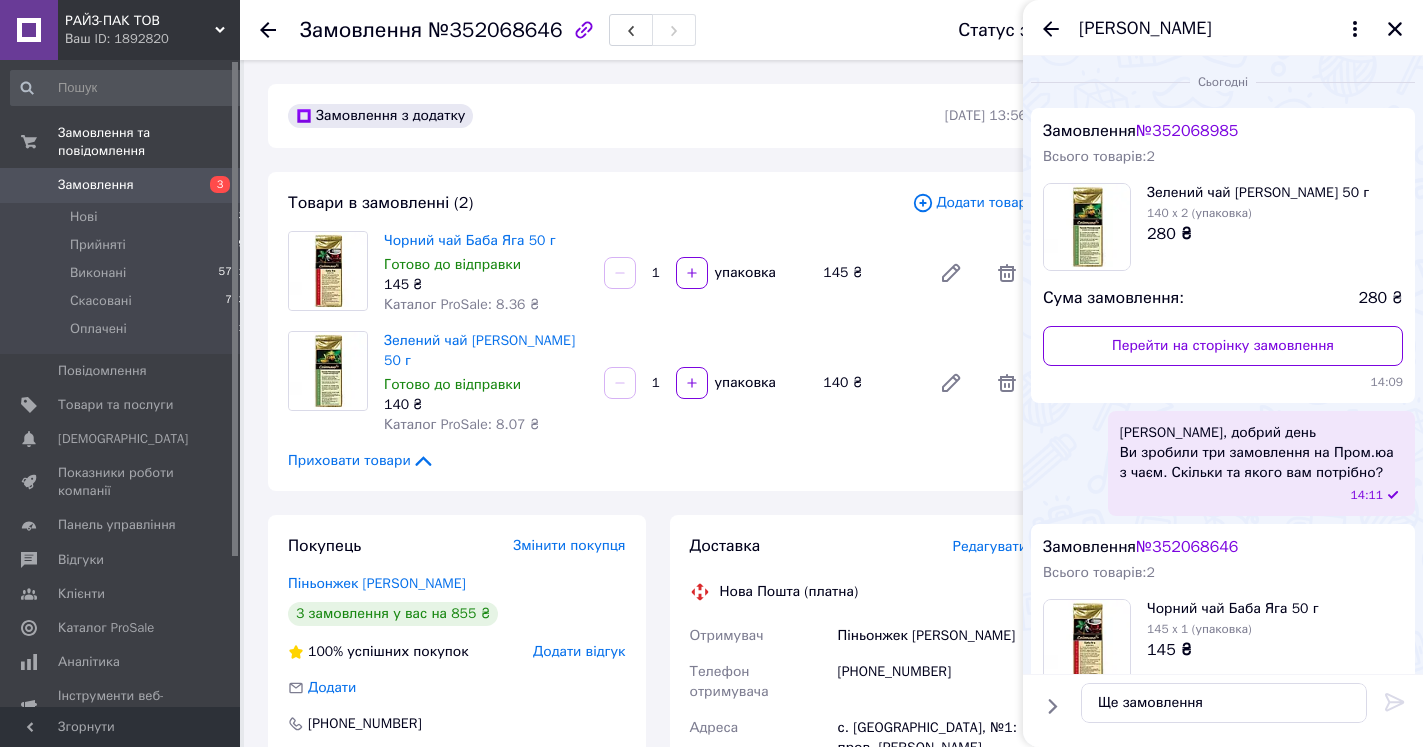 type 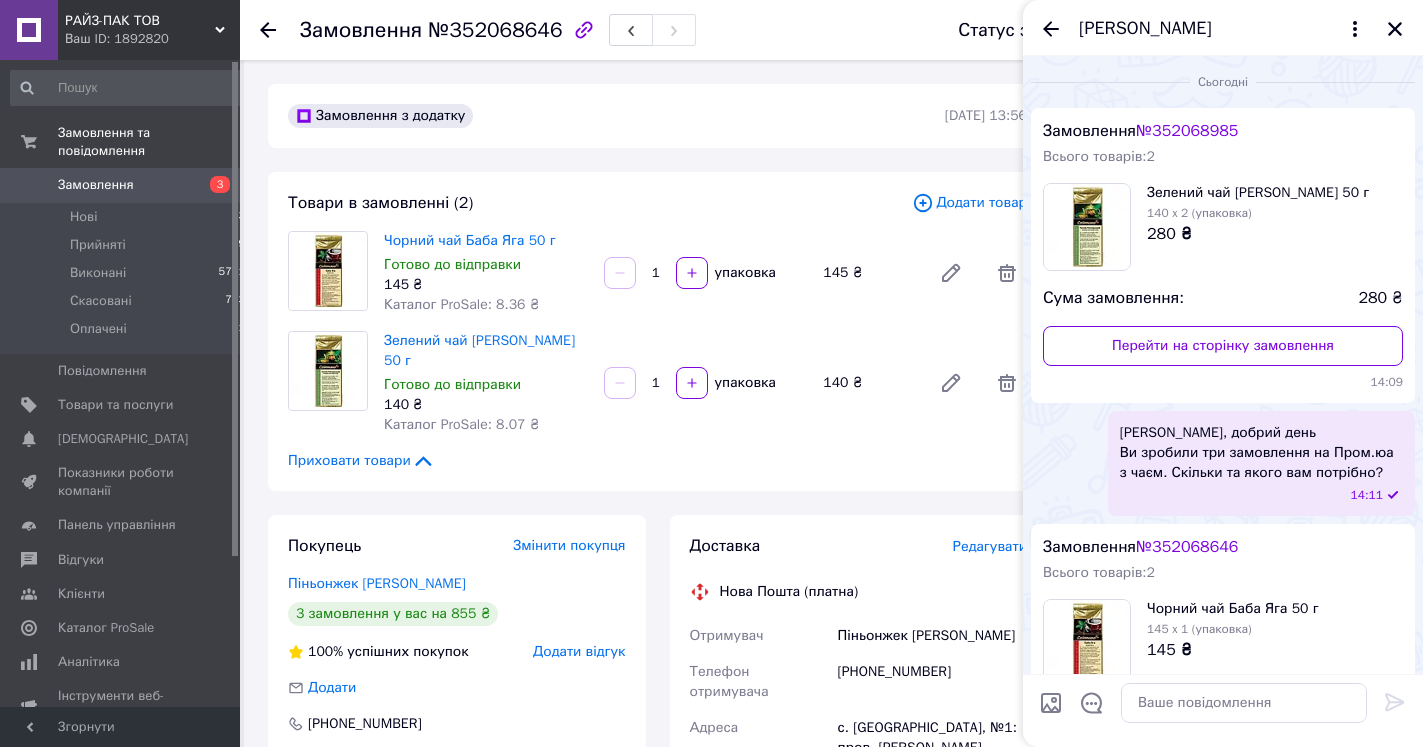 click 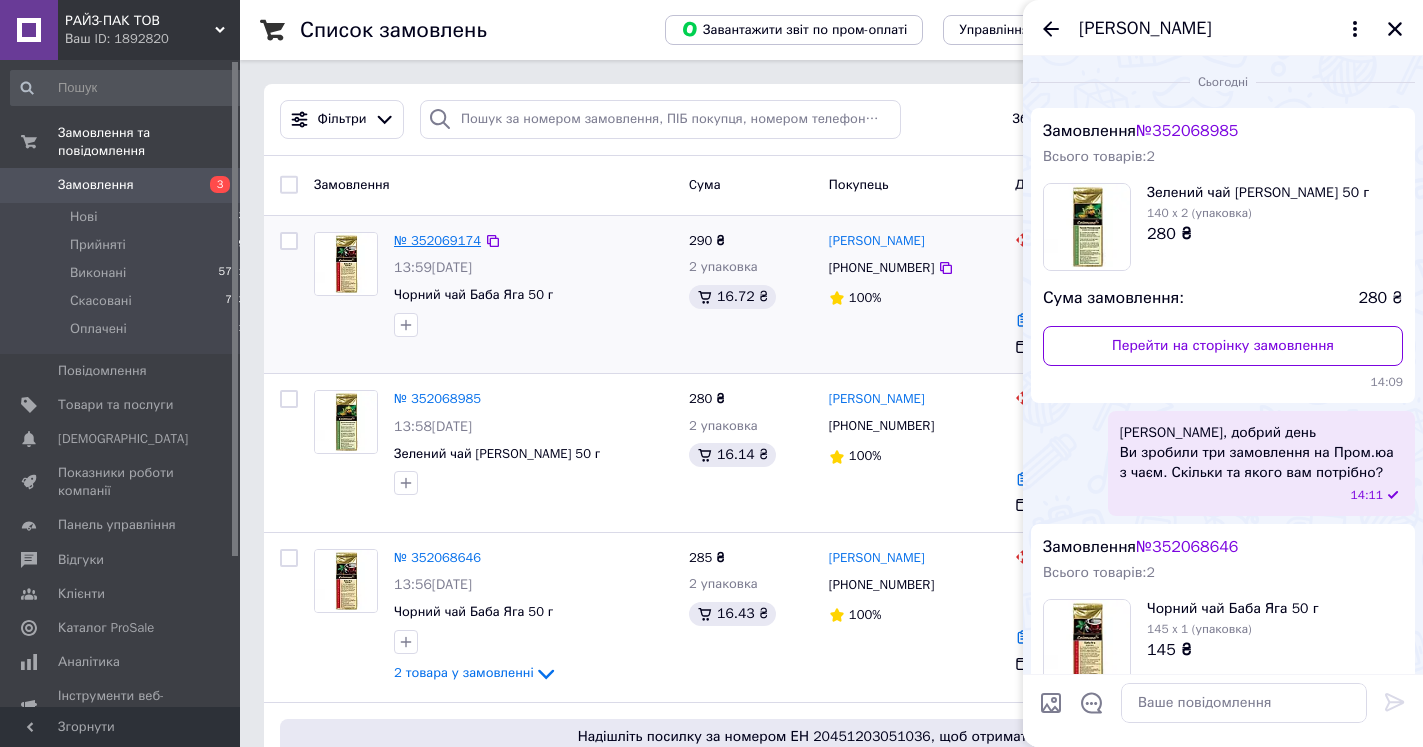 click on "№ 352069174" at bounding box center [437, 240] 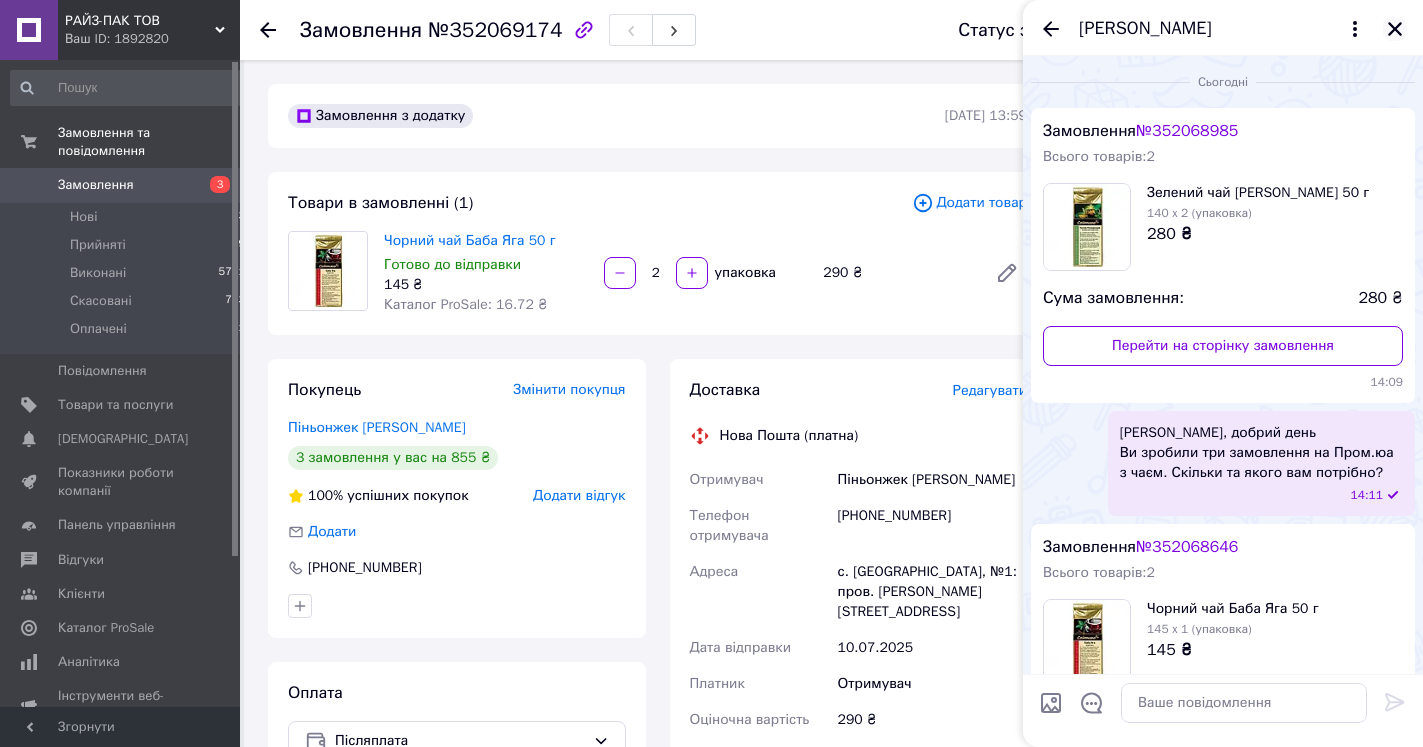 click 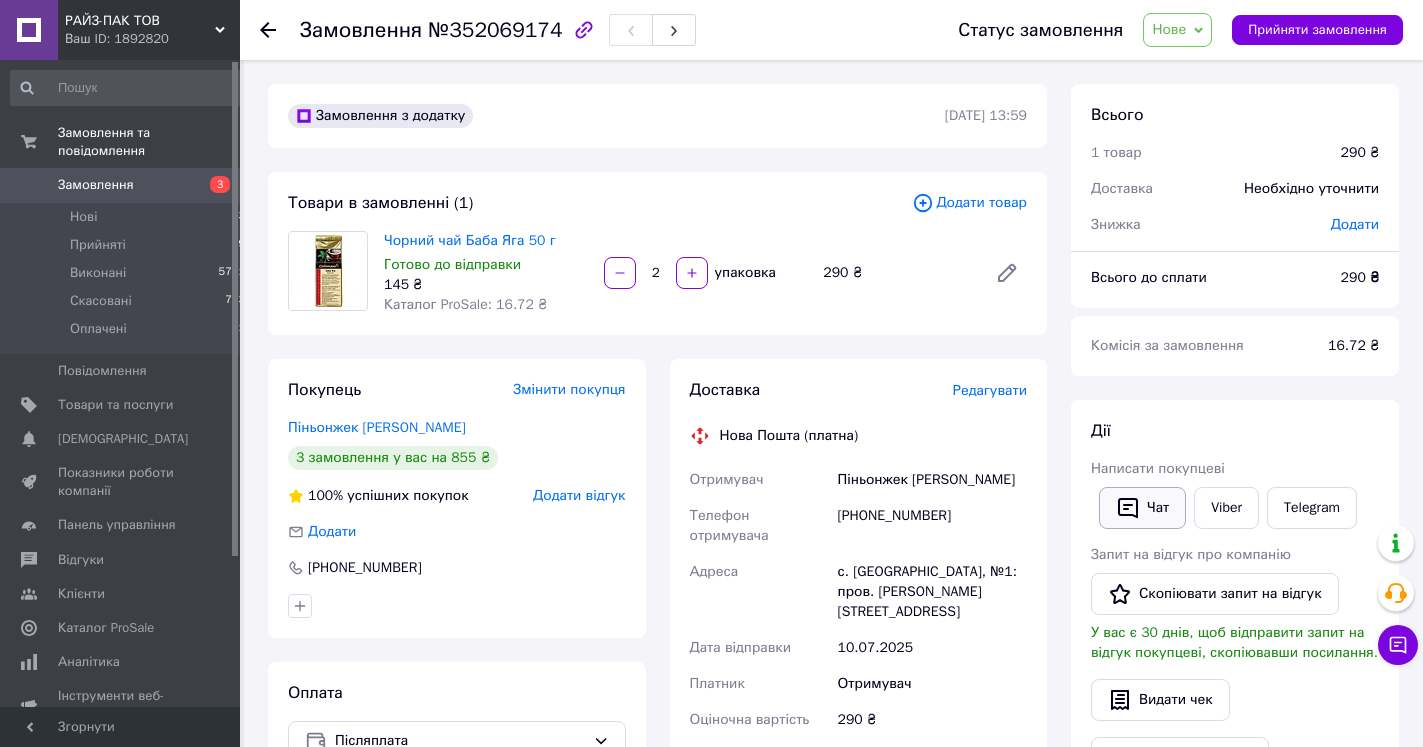 click 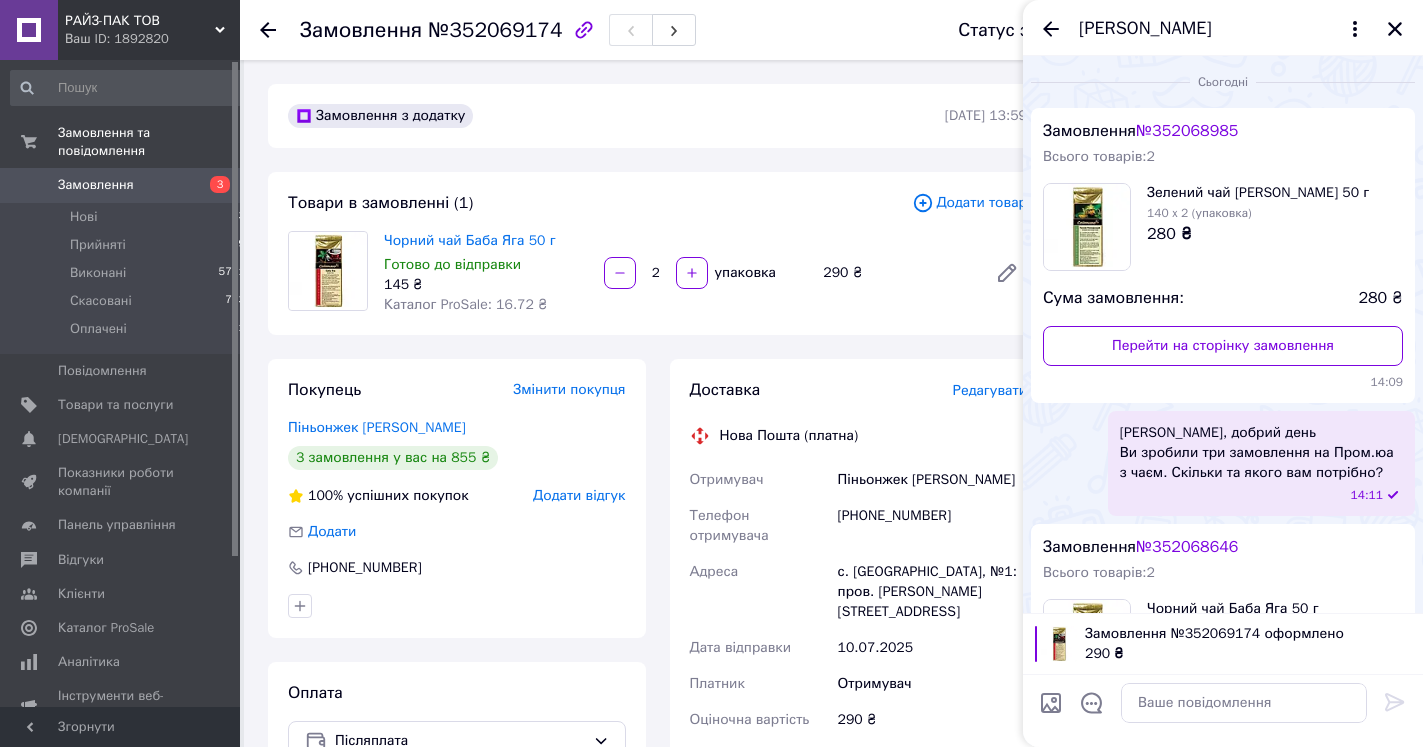 scroll, scrollTop: 305, scrollLeft: 0, axis: vertical 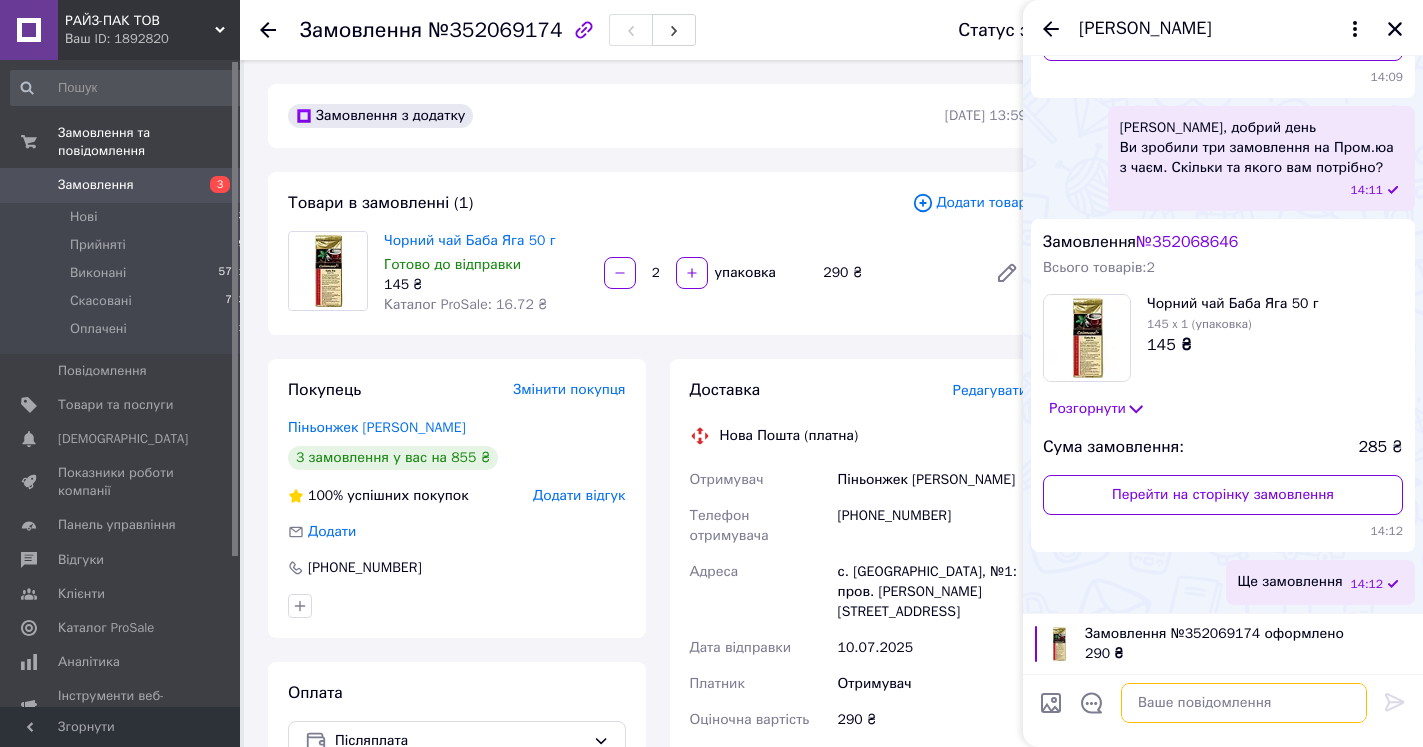 click at bounding box center [1244, 703] 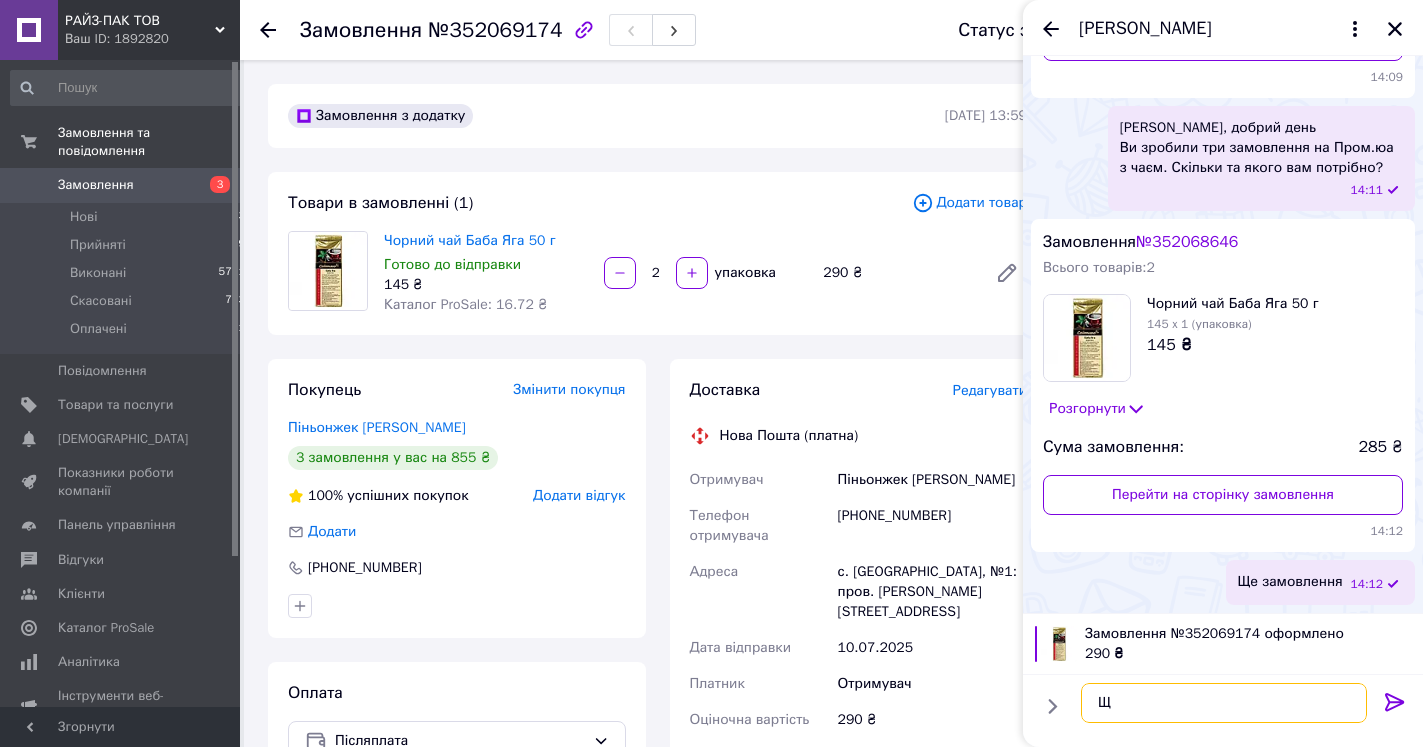 type on "Ще" 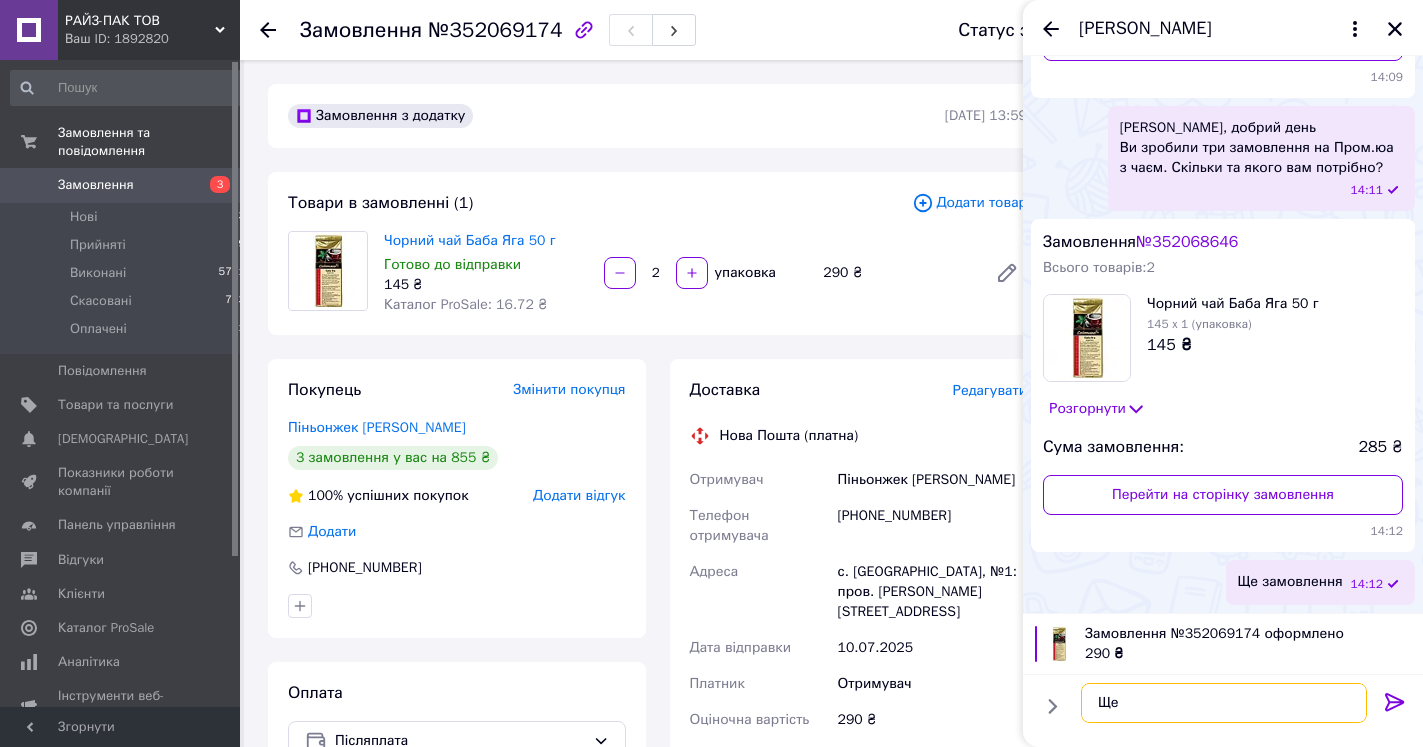 type 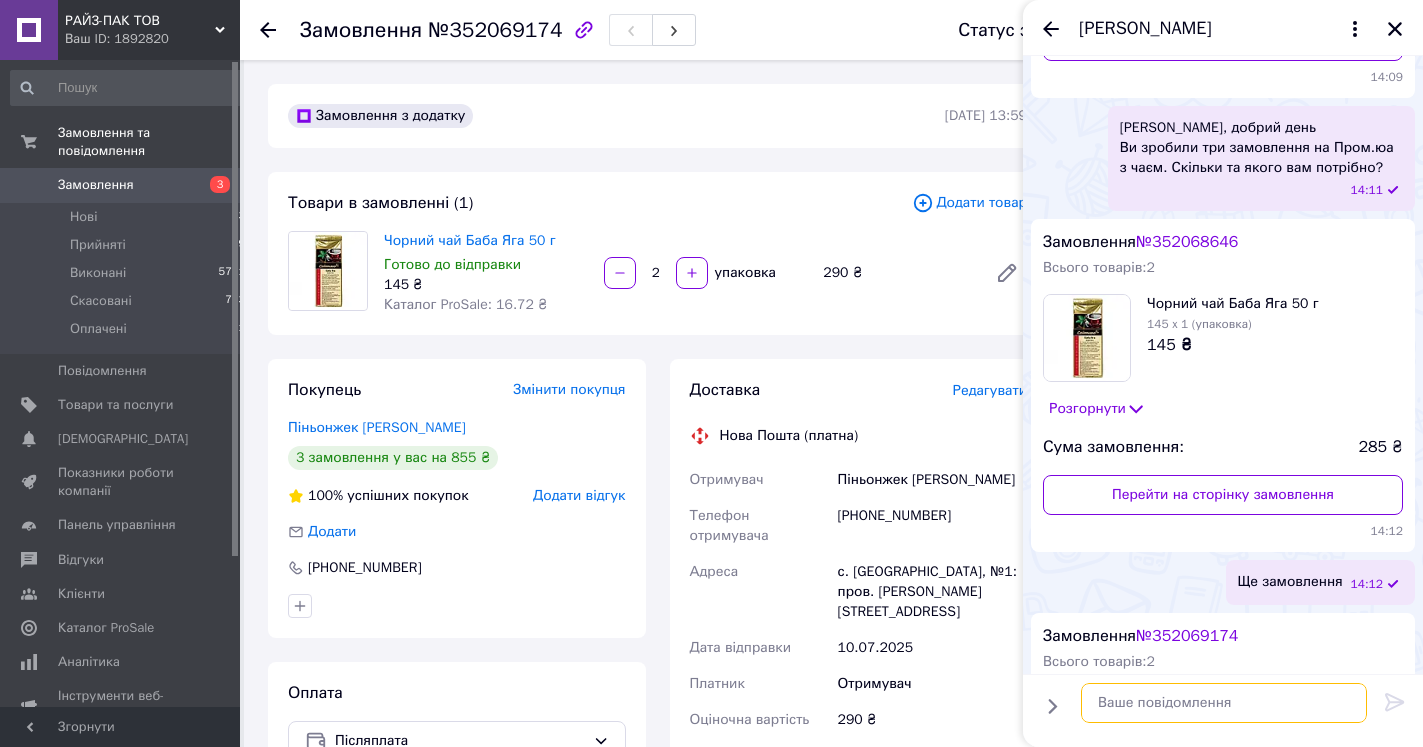 scroll, scrollTop: 600, scrollLeft: 0, axis: vertical 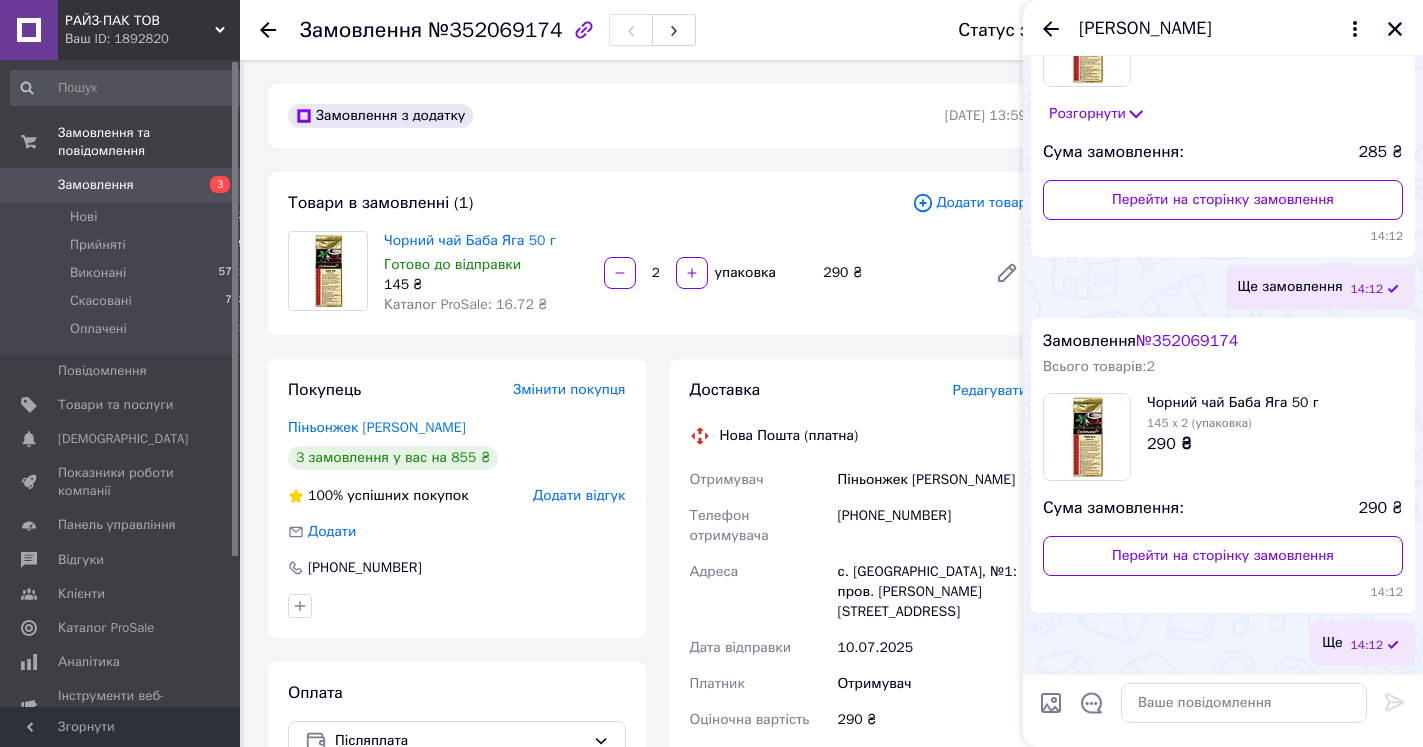 click 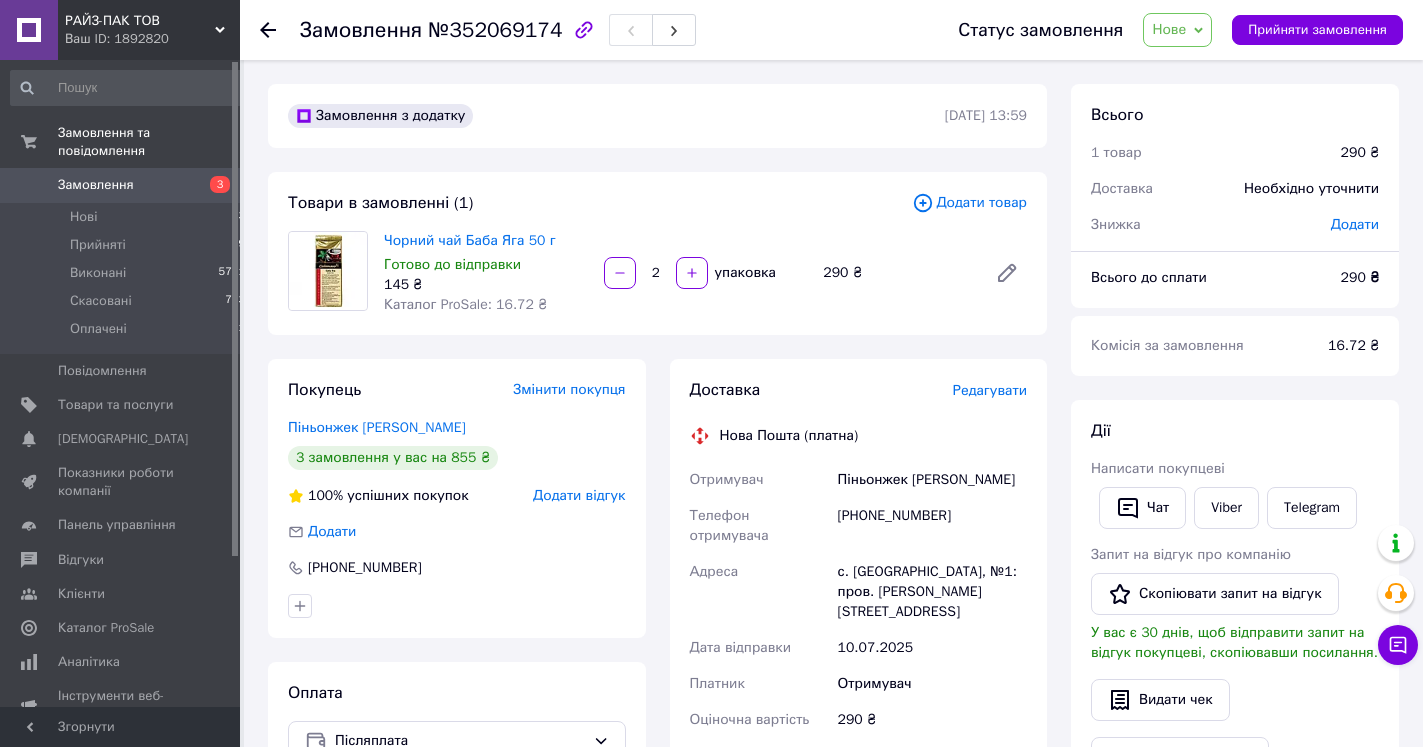 click on "Замовлення №352069174 Статус замовлення Нове Прийнято Виконано Скасовано Оплачено Прийняти замовлення" at bounding box center (831, 30) 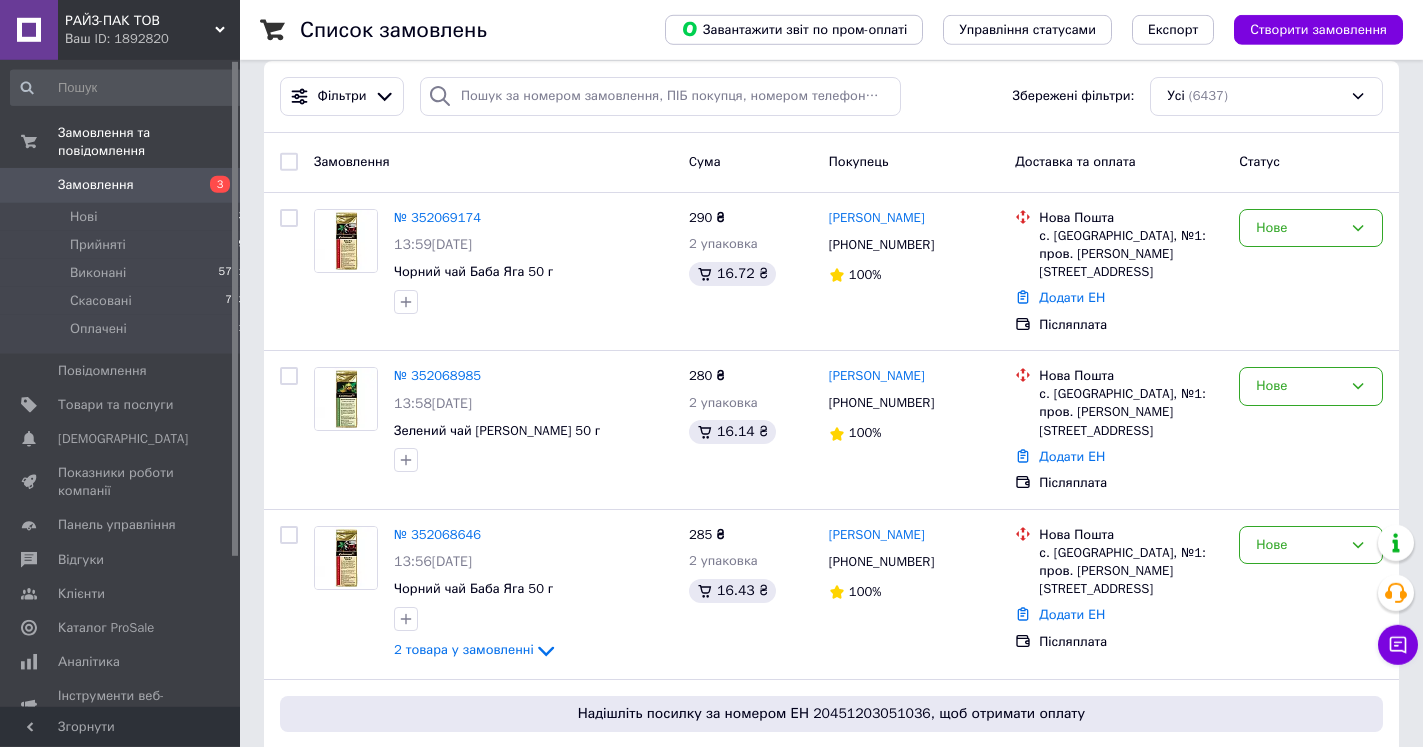 scroll, scrollTop: 0, scrollLeft: 0, axis: both 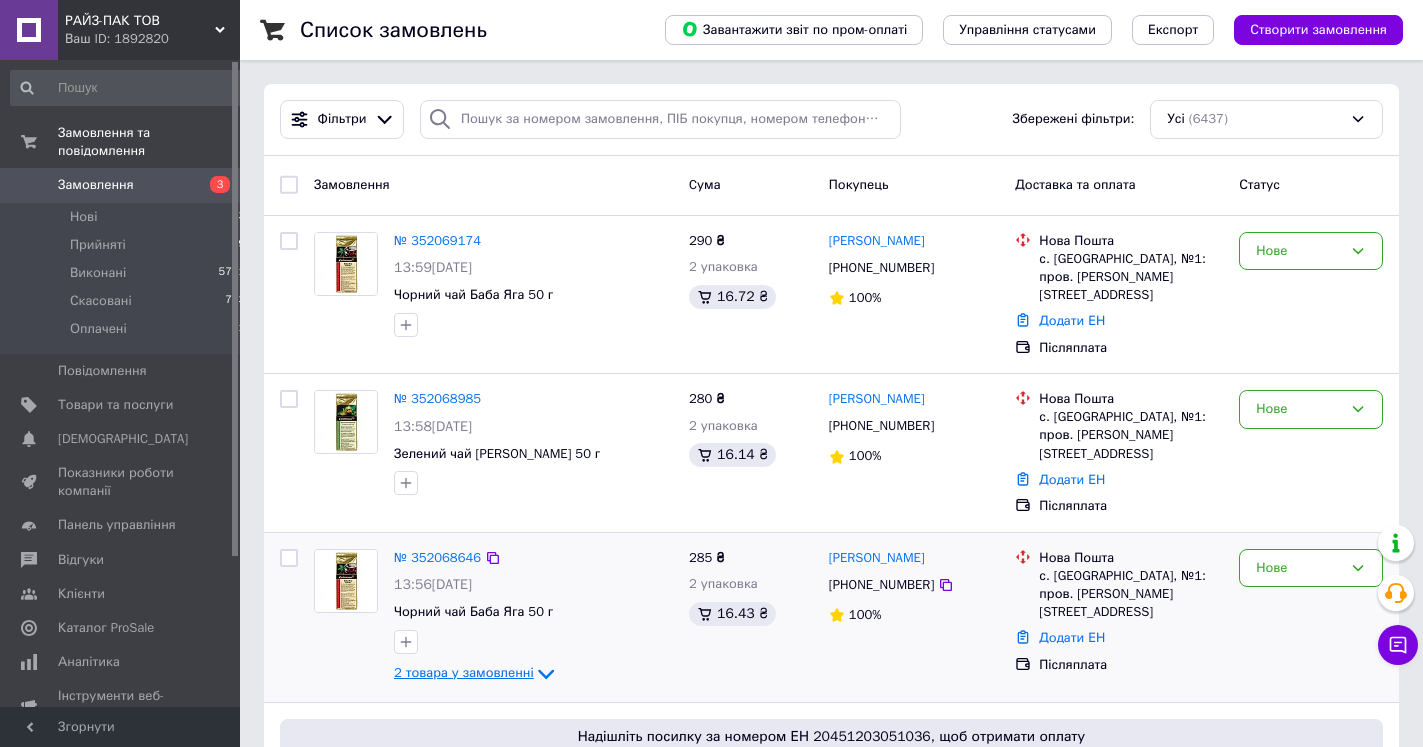 click 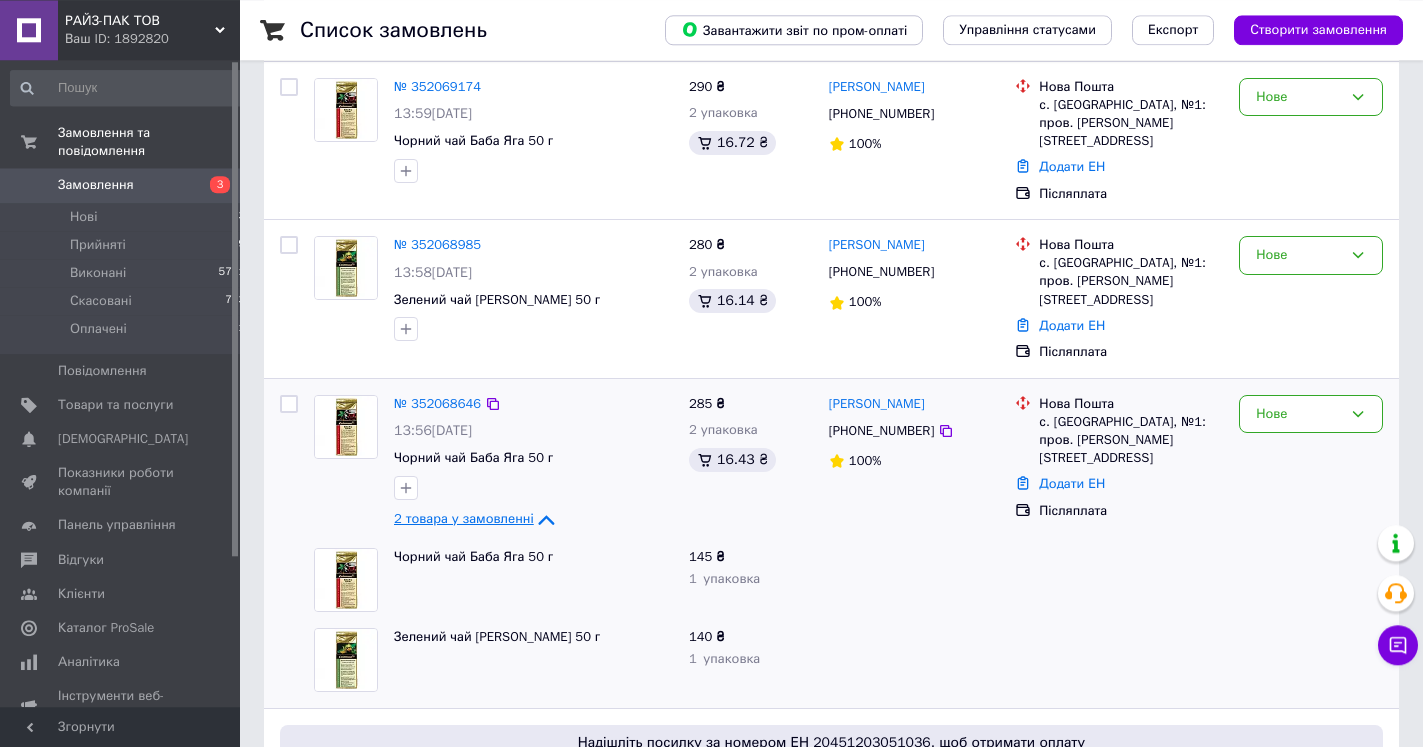 scroll, scrollTop: 102, scrollLeft: 0, axis: vertical 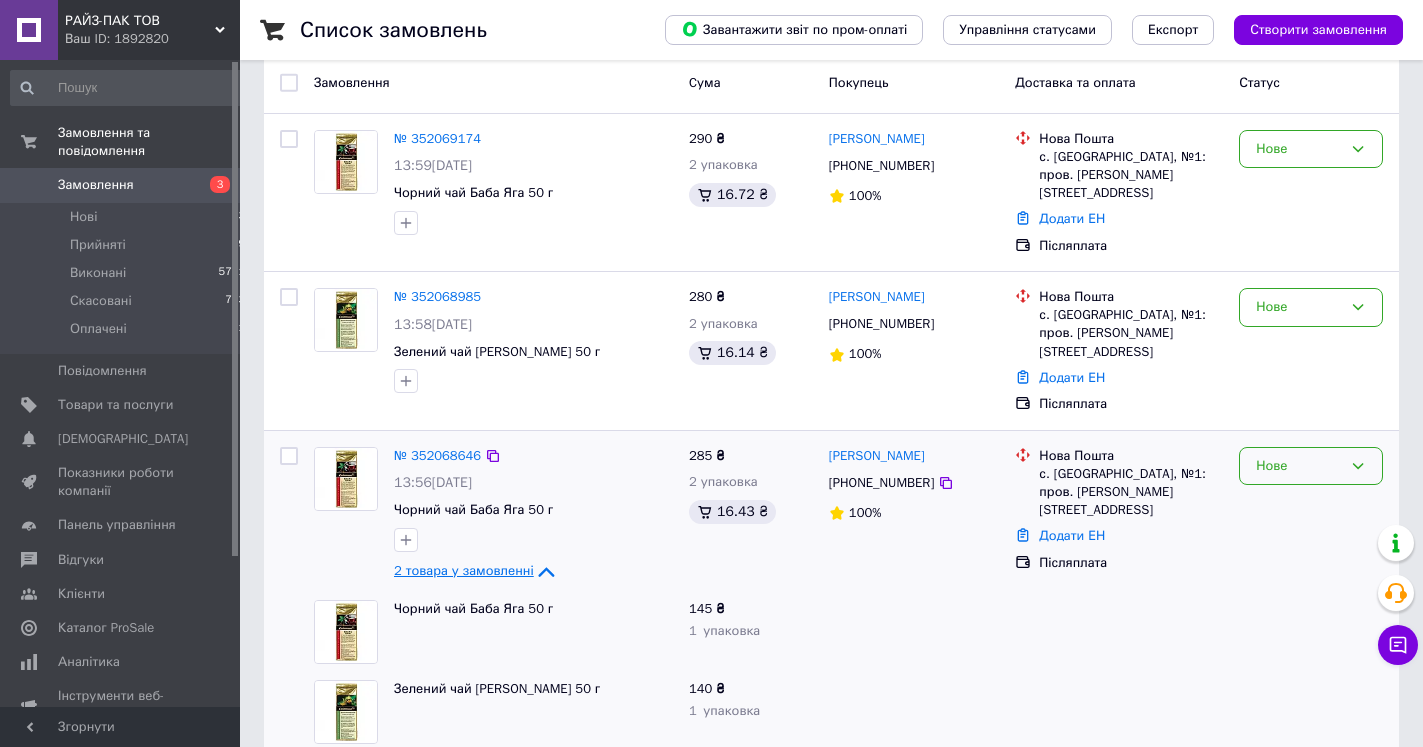 click 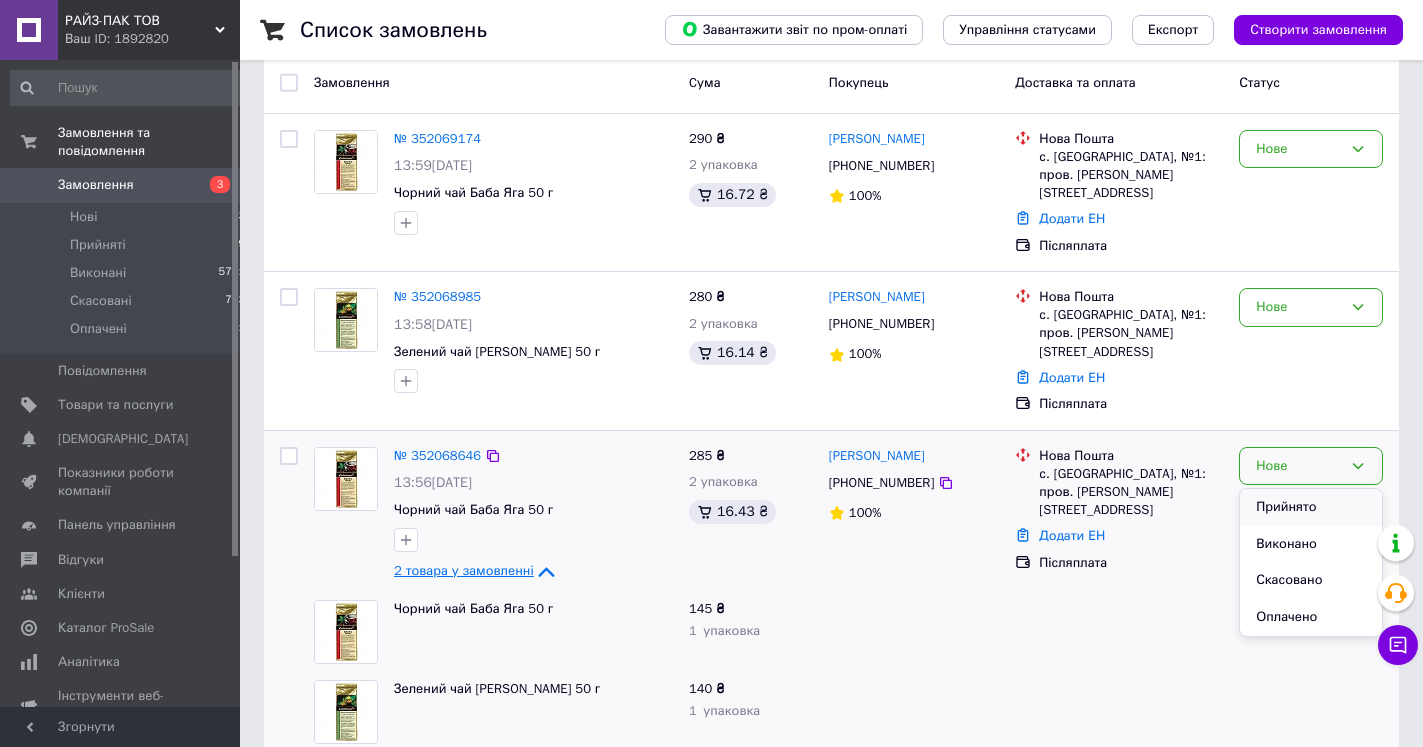 click on "Прийнято" at bounding box center (1311, 507) 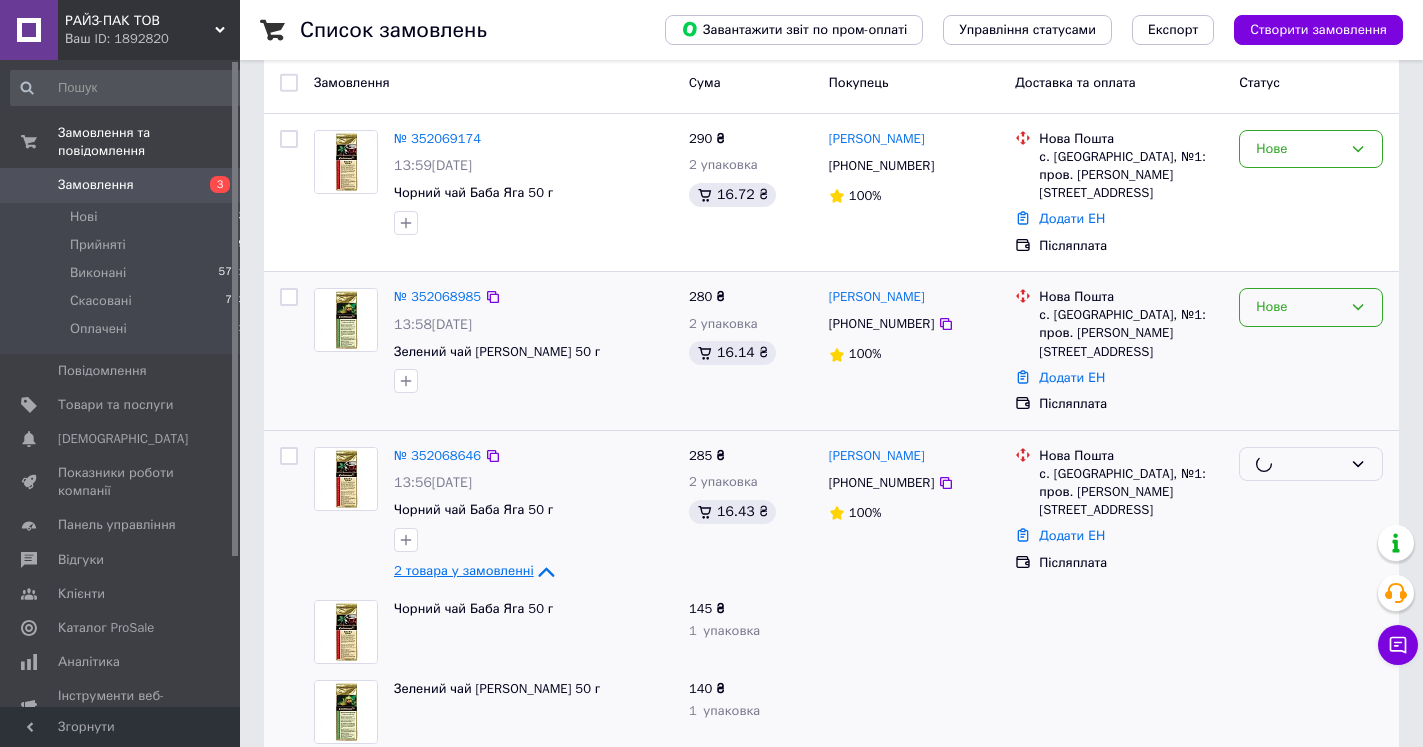 click 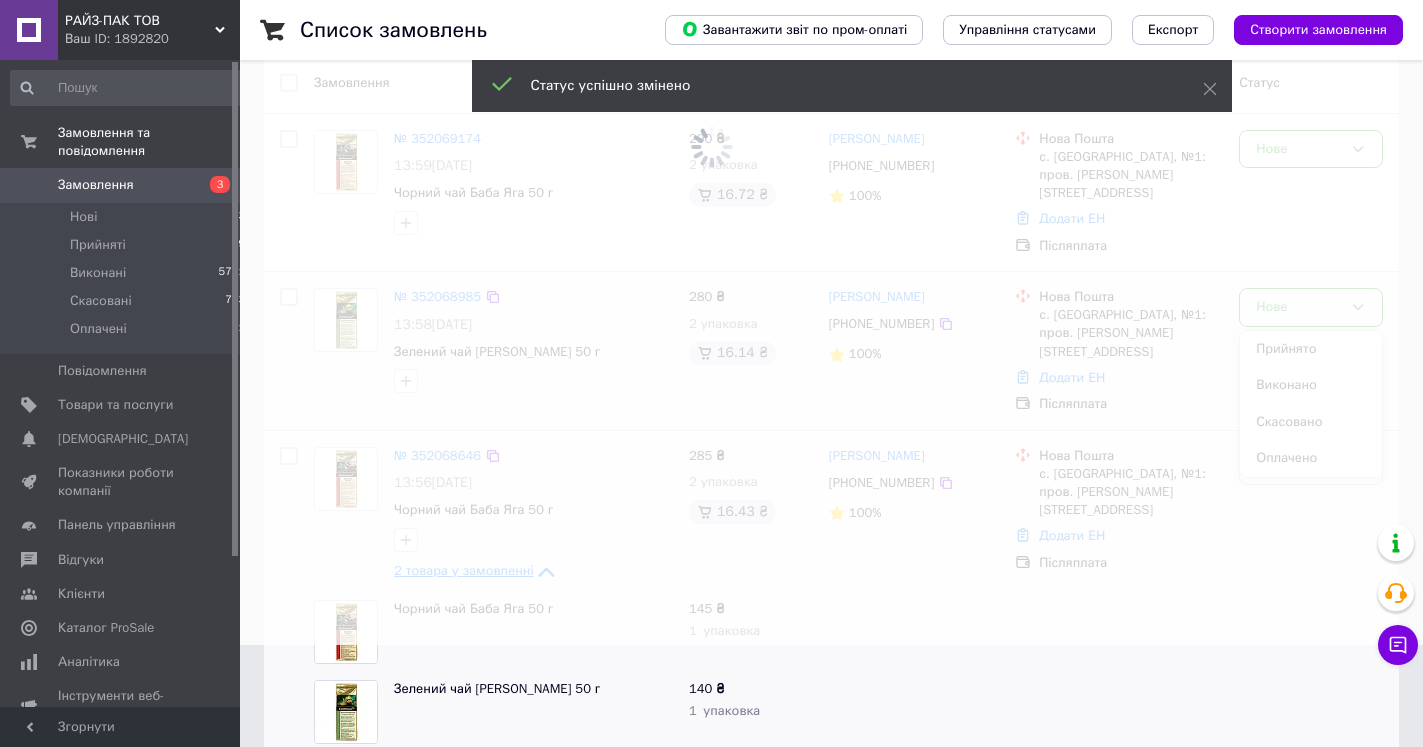 click at bounding box center [711, 271] 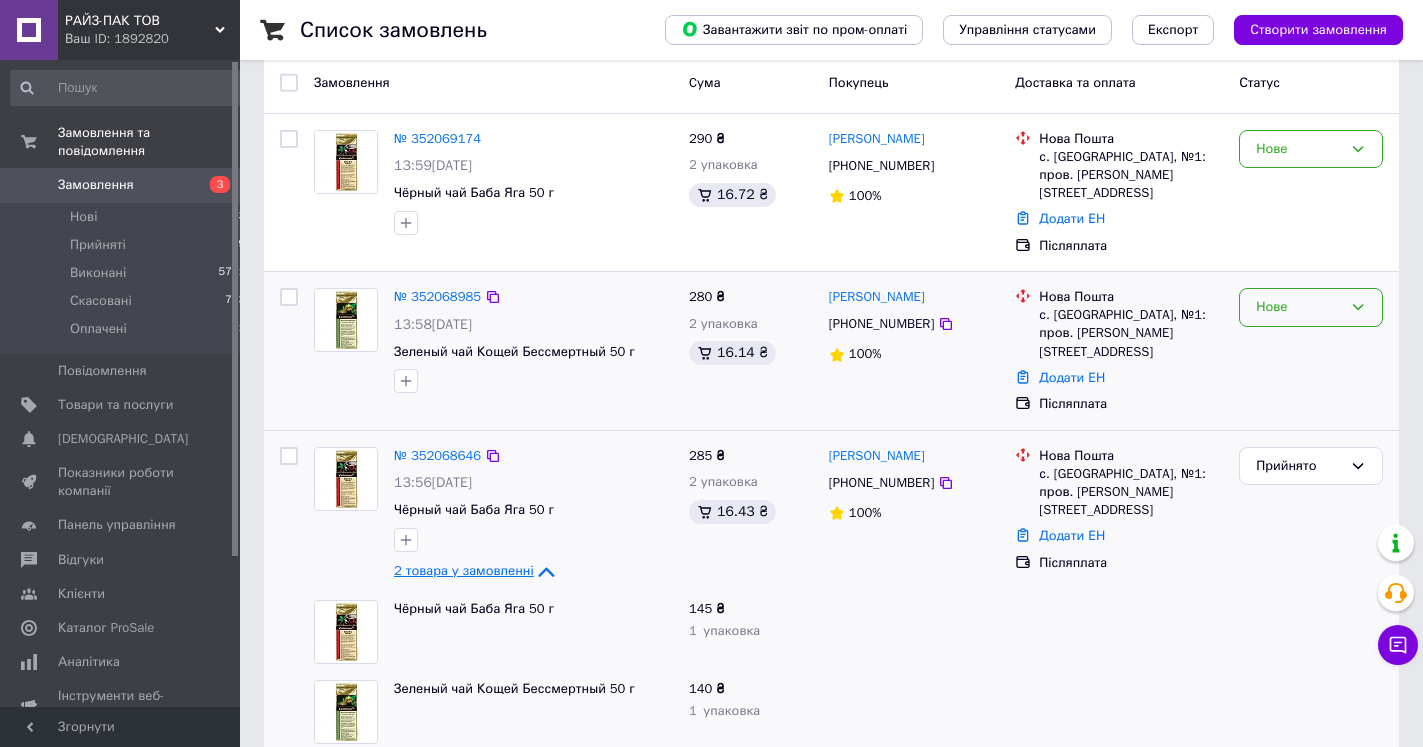click 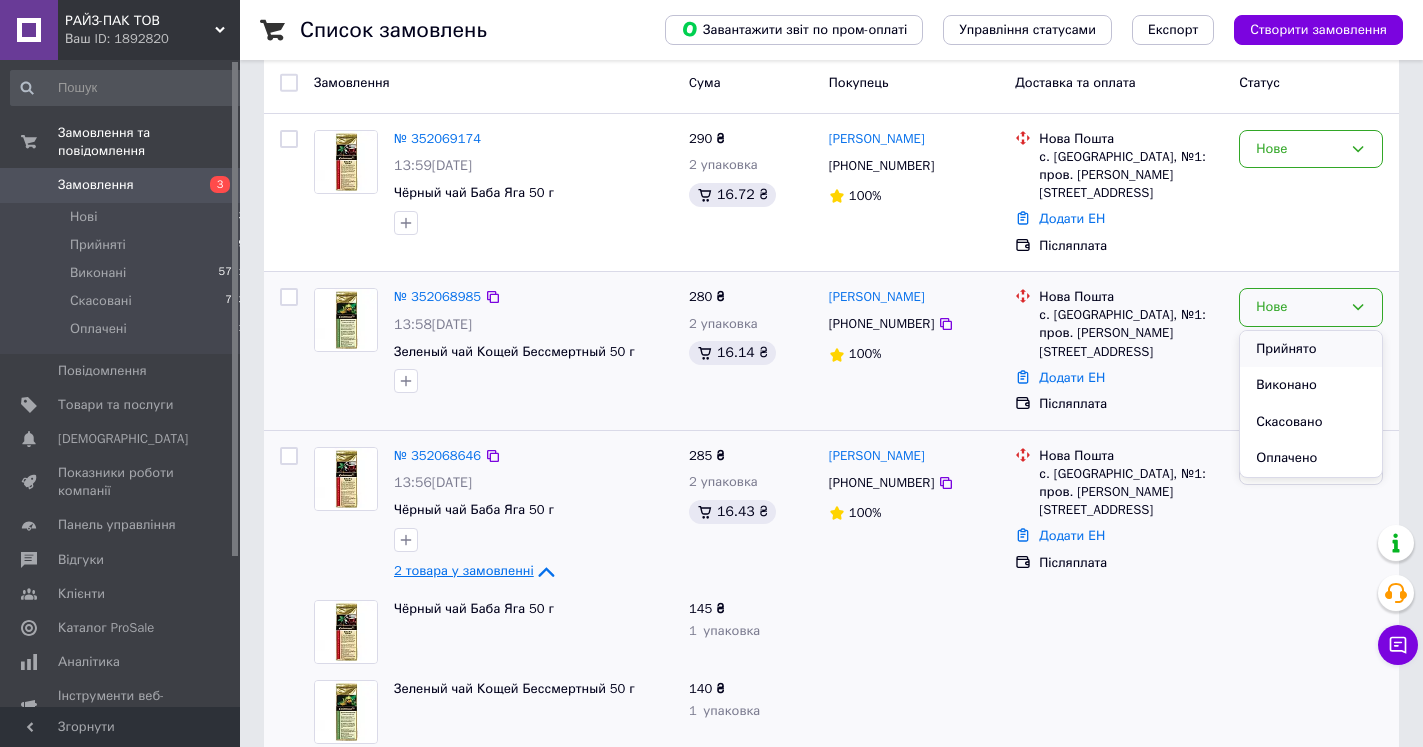 click on "Прийнято" at bounding box center (1311, 349) 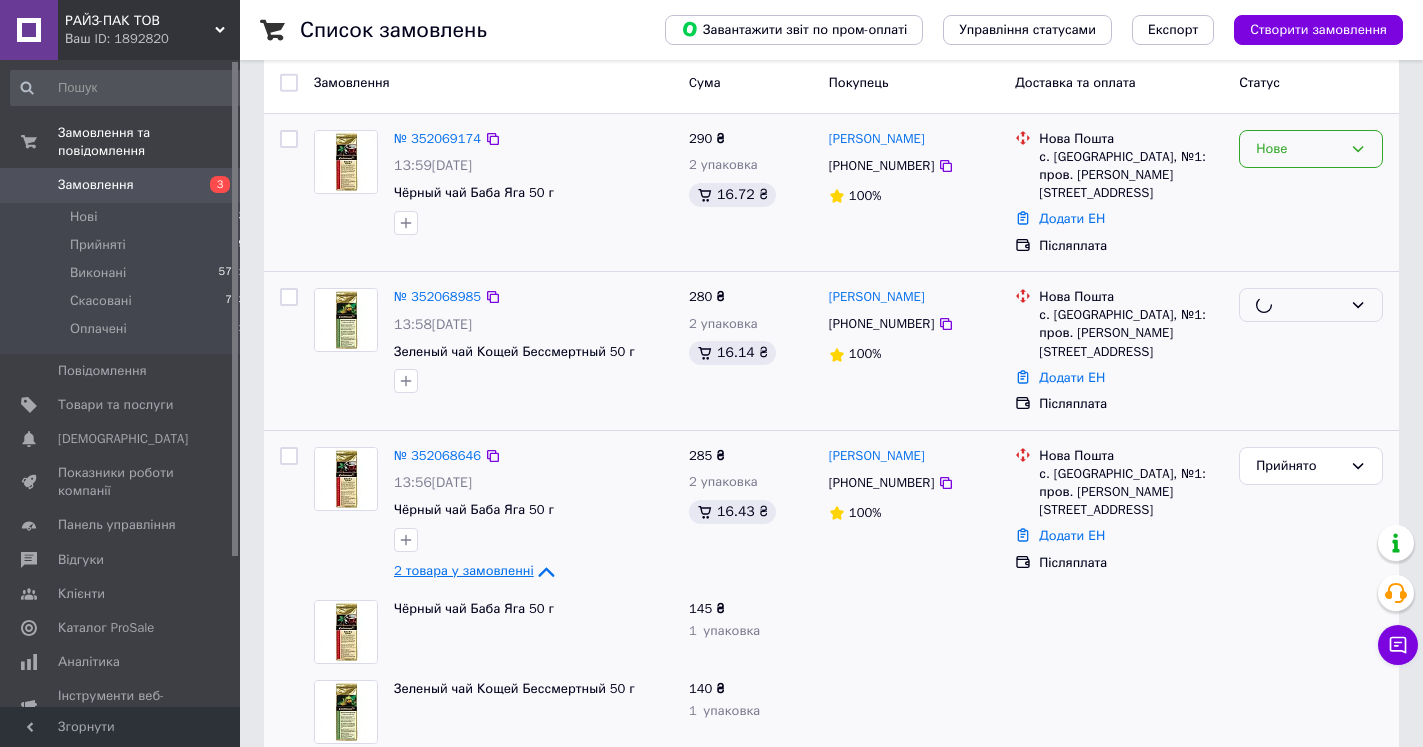 click on "Нове" at bounding box center [1311, 149] 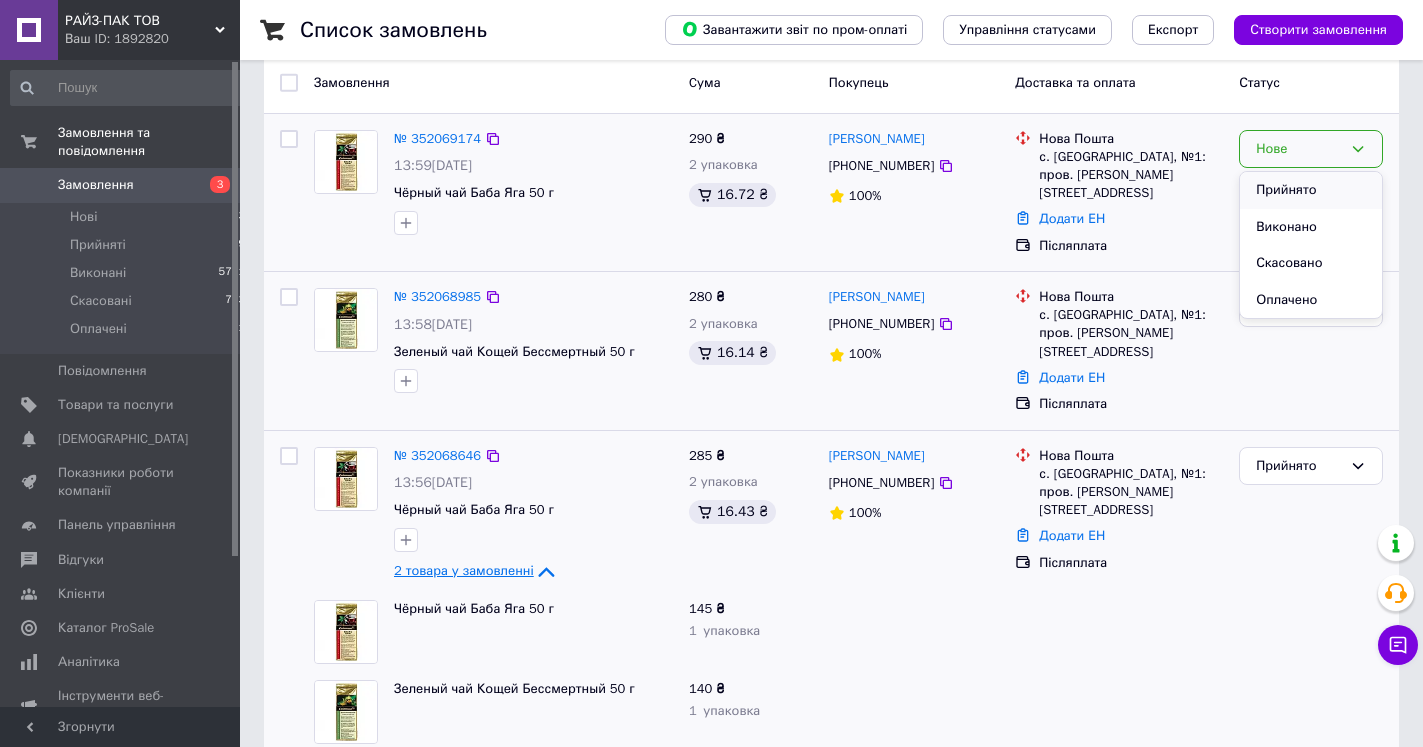 click on "Прийнято" at bounding box center (1311, 190) 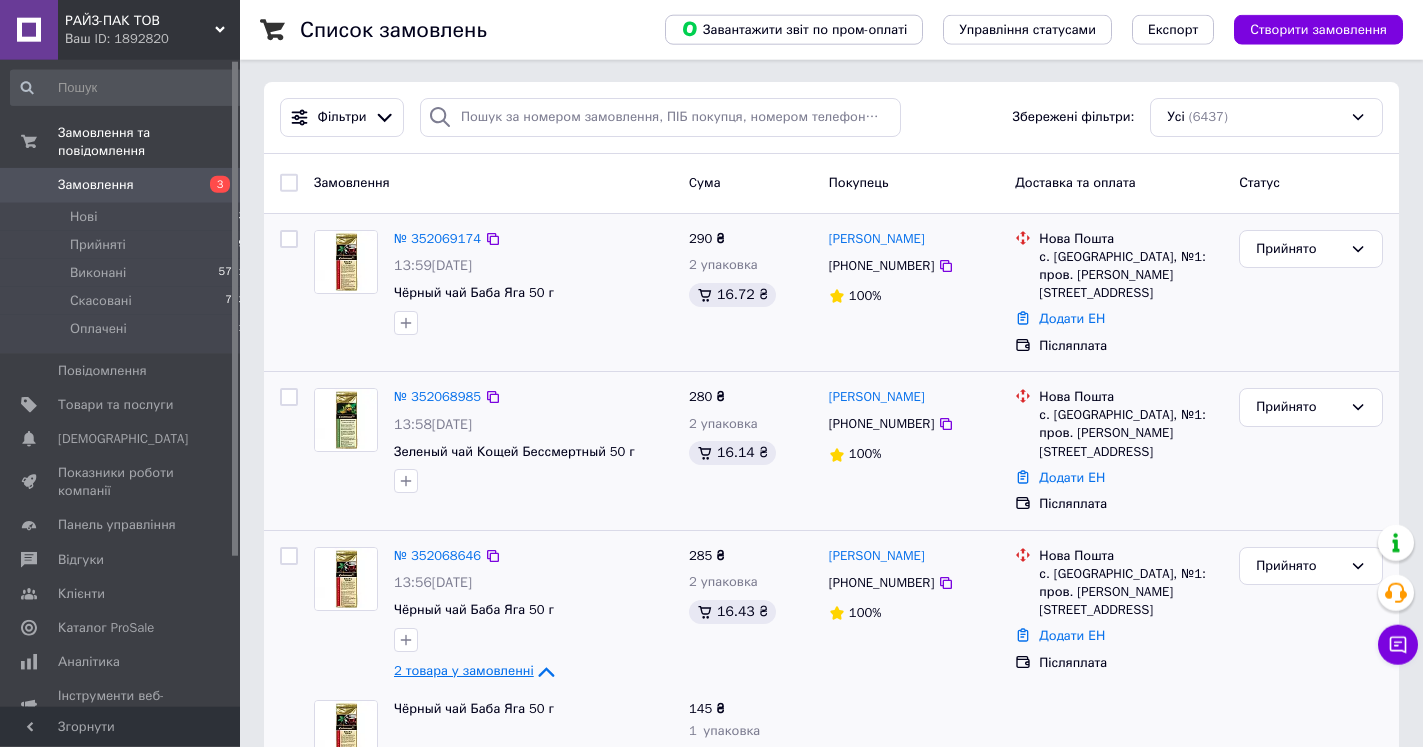 scroll, scrollTop: 0, scrollLeft: 0, axis: both 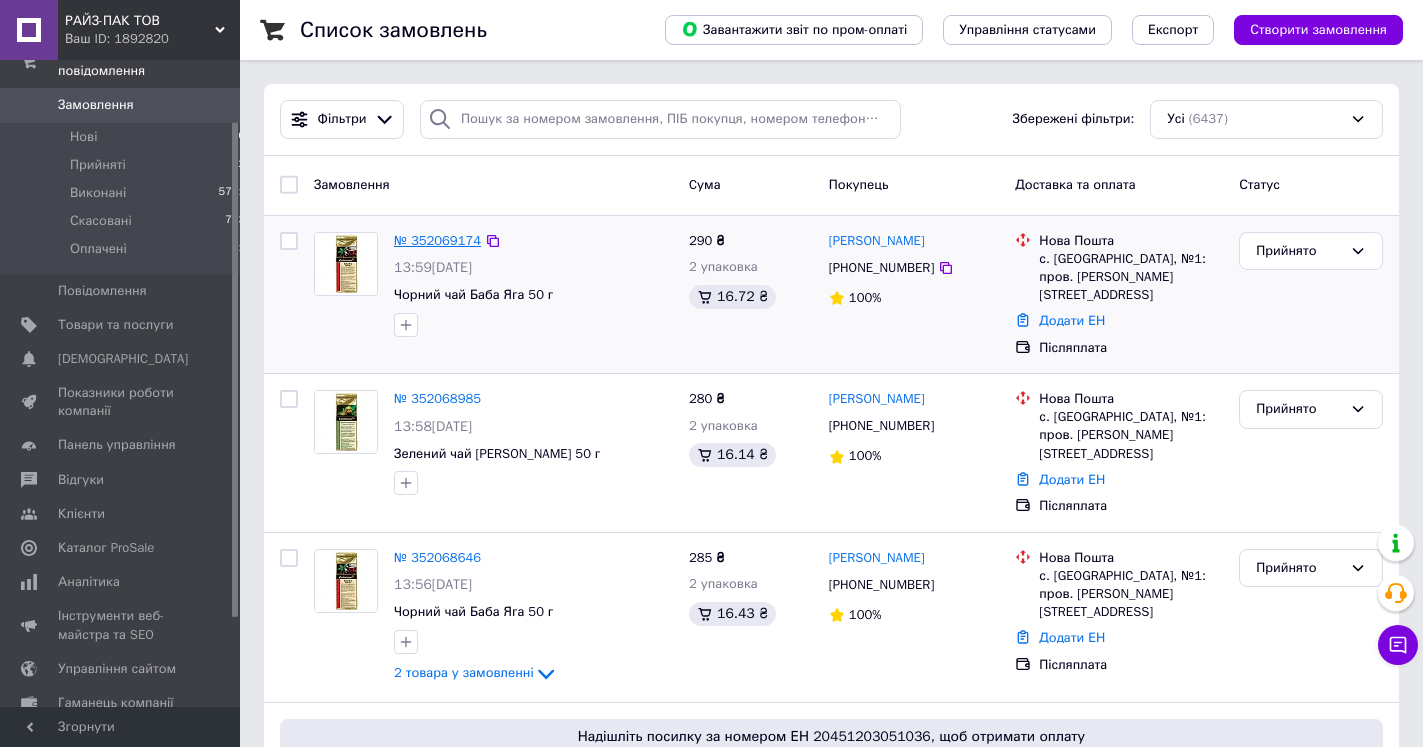 click on "№ 352069174" at bounding box center [437, 240] 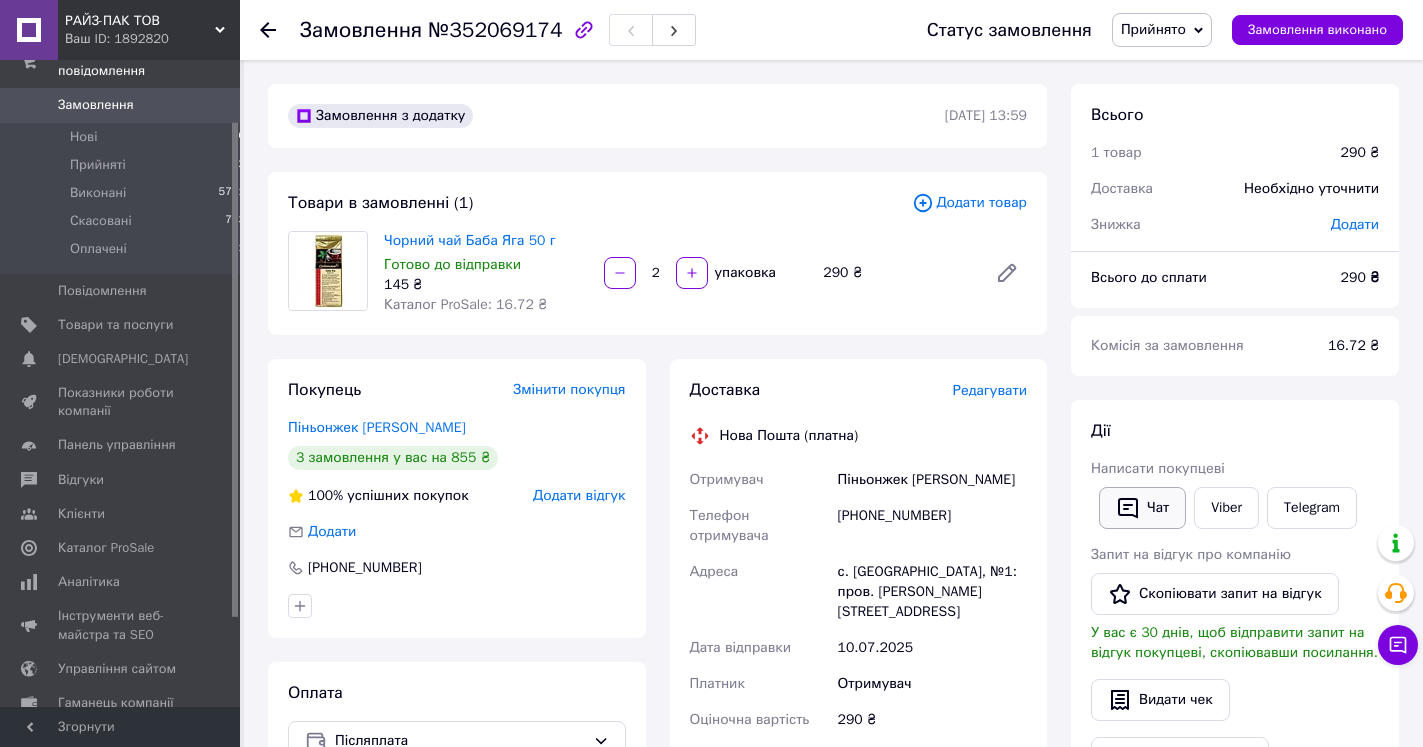 click on "Чат" at bounding box center (1142, 508) 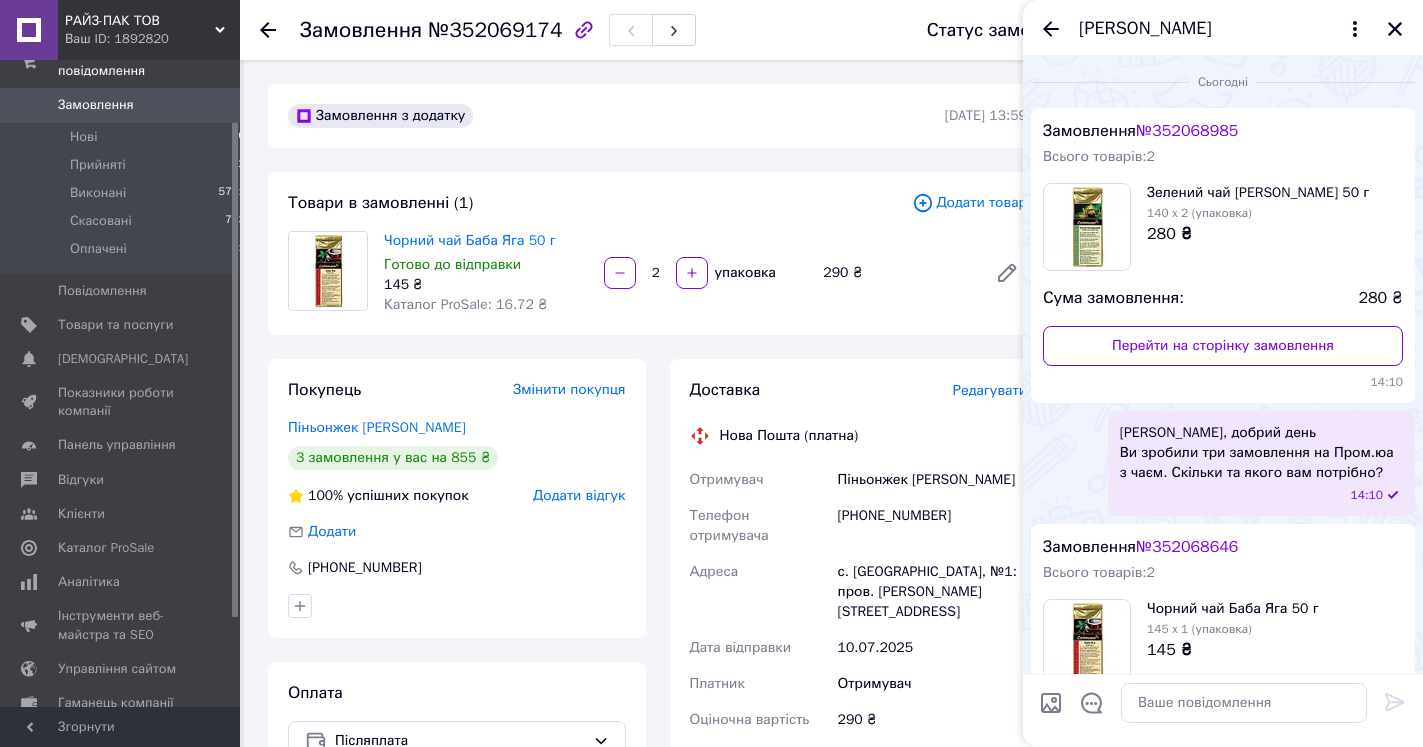 scroll, scrollTop: 600, scrollLeft: 0, axis: vertical 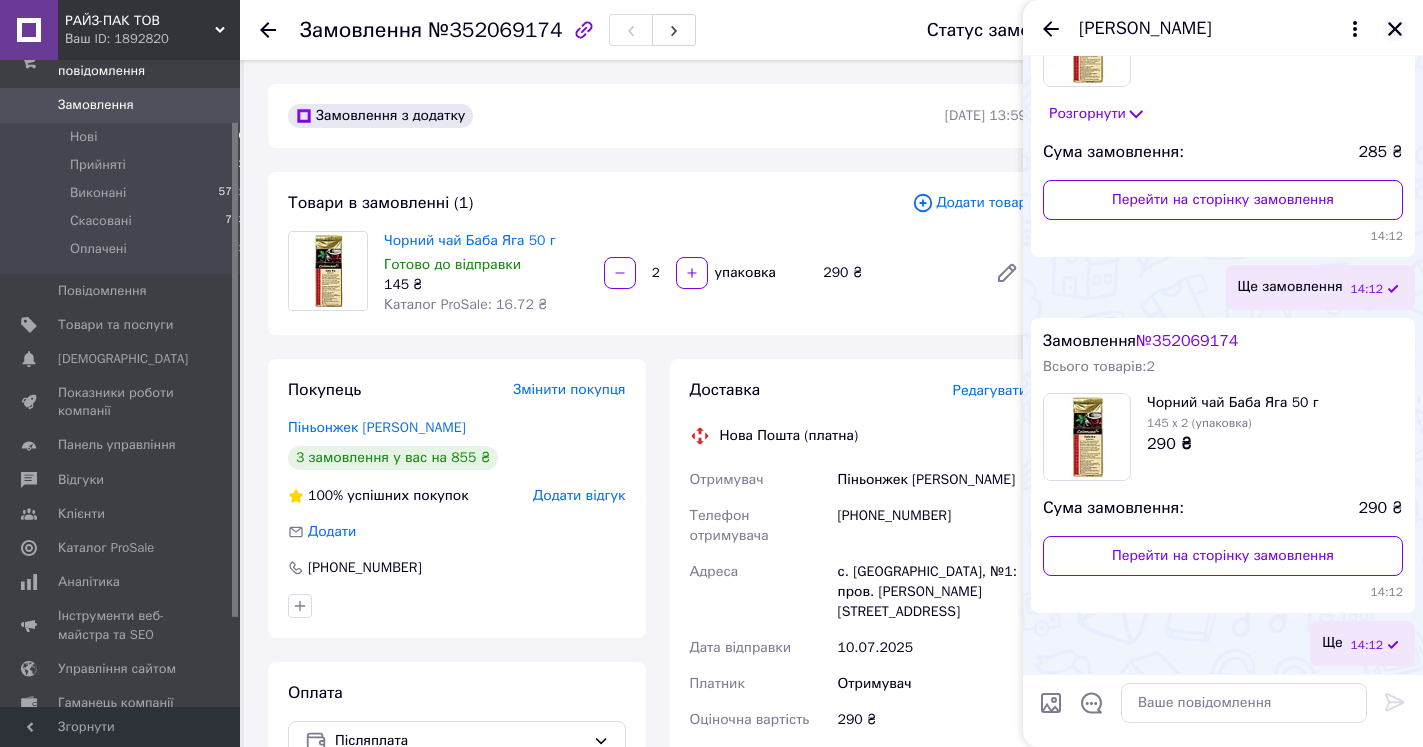 click 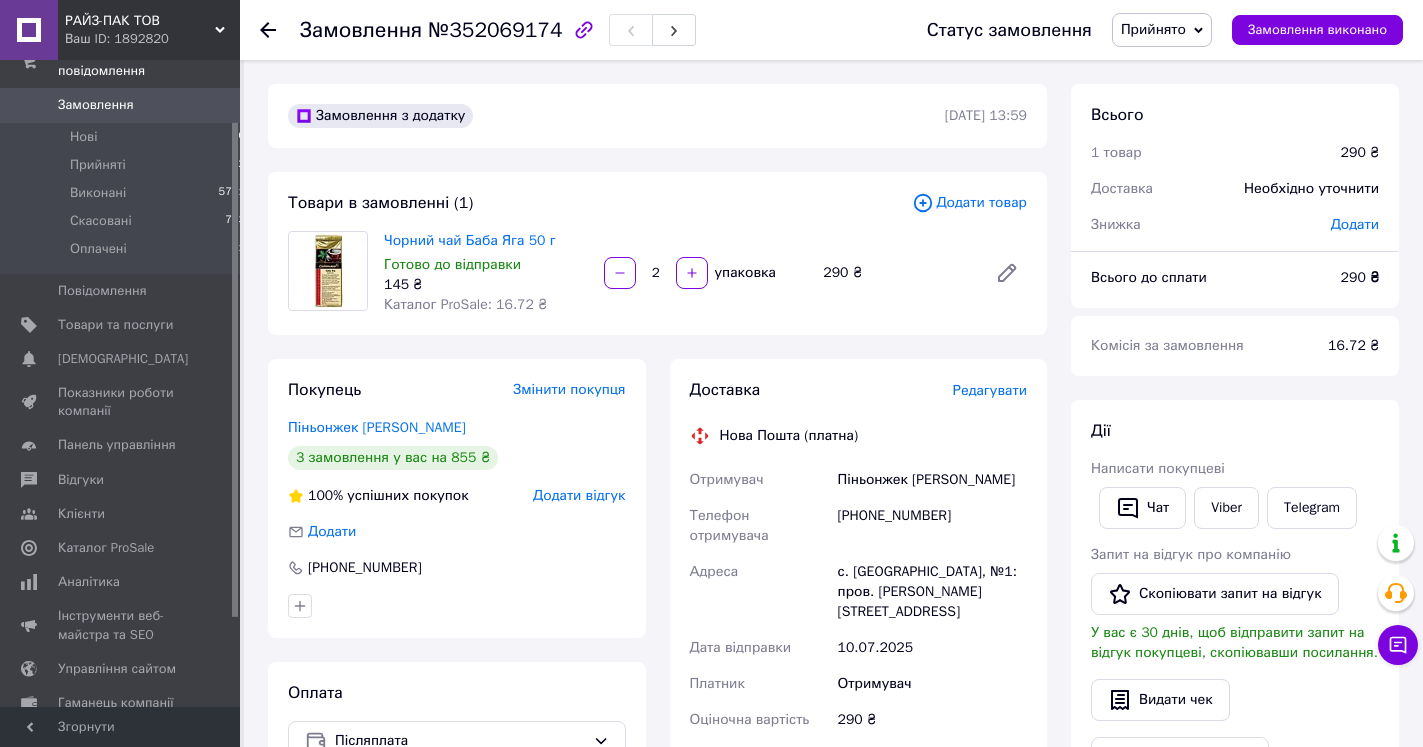 click on "Замовлення" at bounding box center [96, 105] 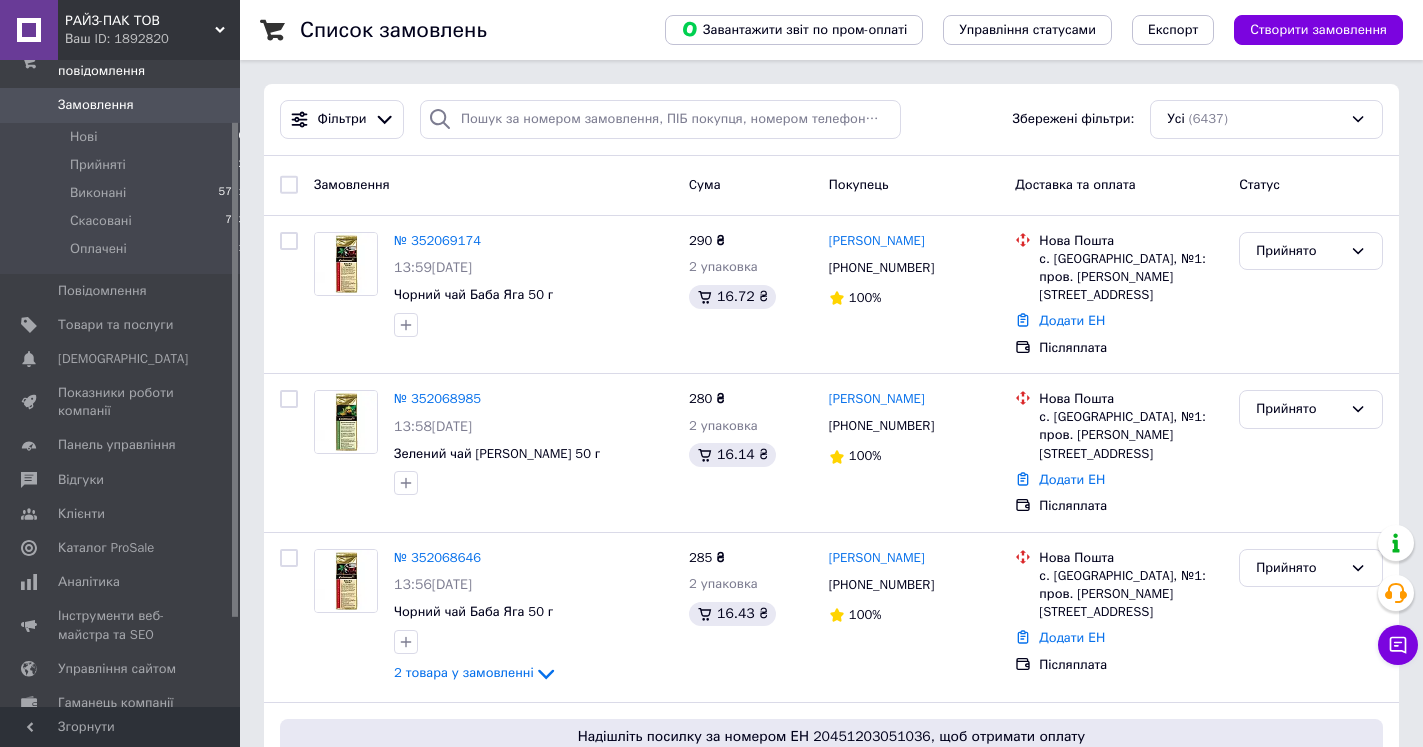 scroll, scrollTop: 612, scrollLeft: 0, axis: vertical 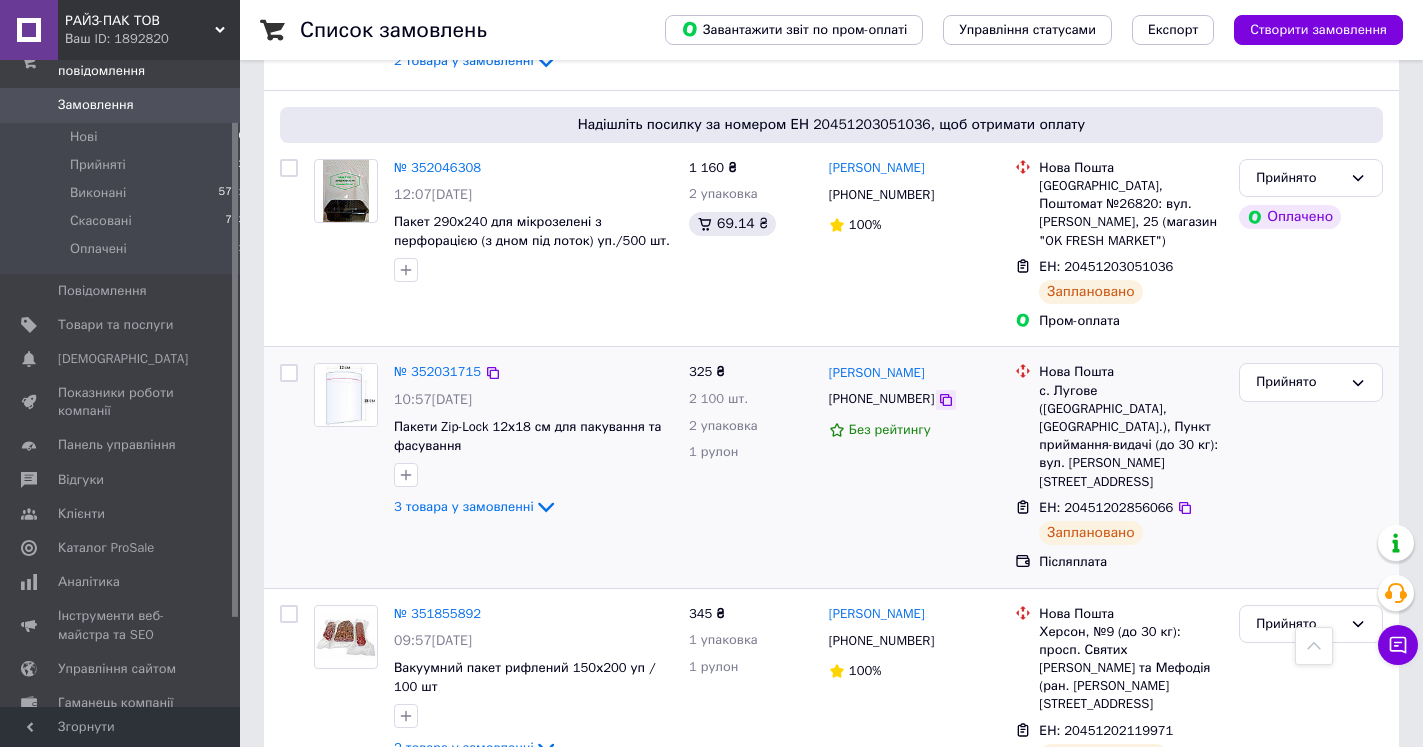 click 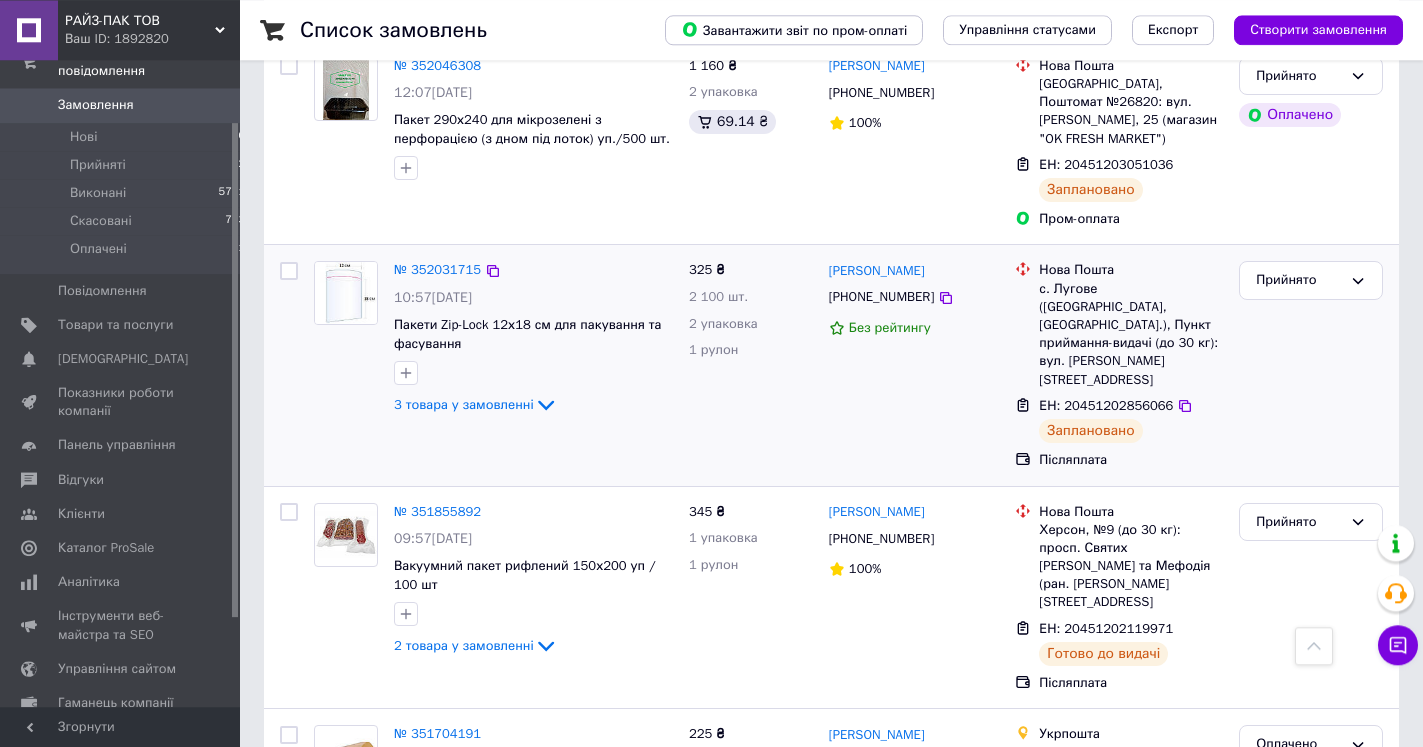 scroll, scrollTop: 816, scrollLeft: 0, axis: vertical 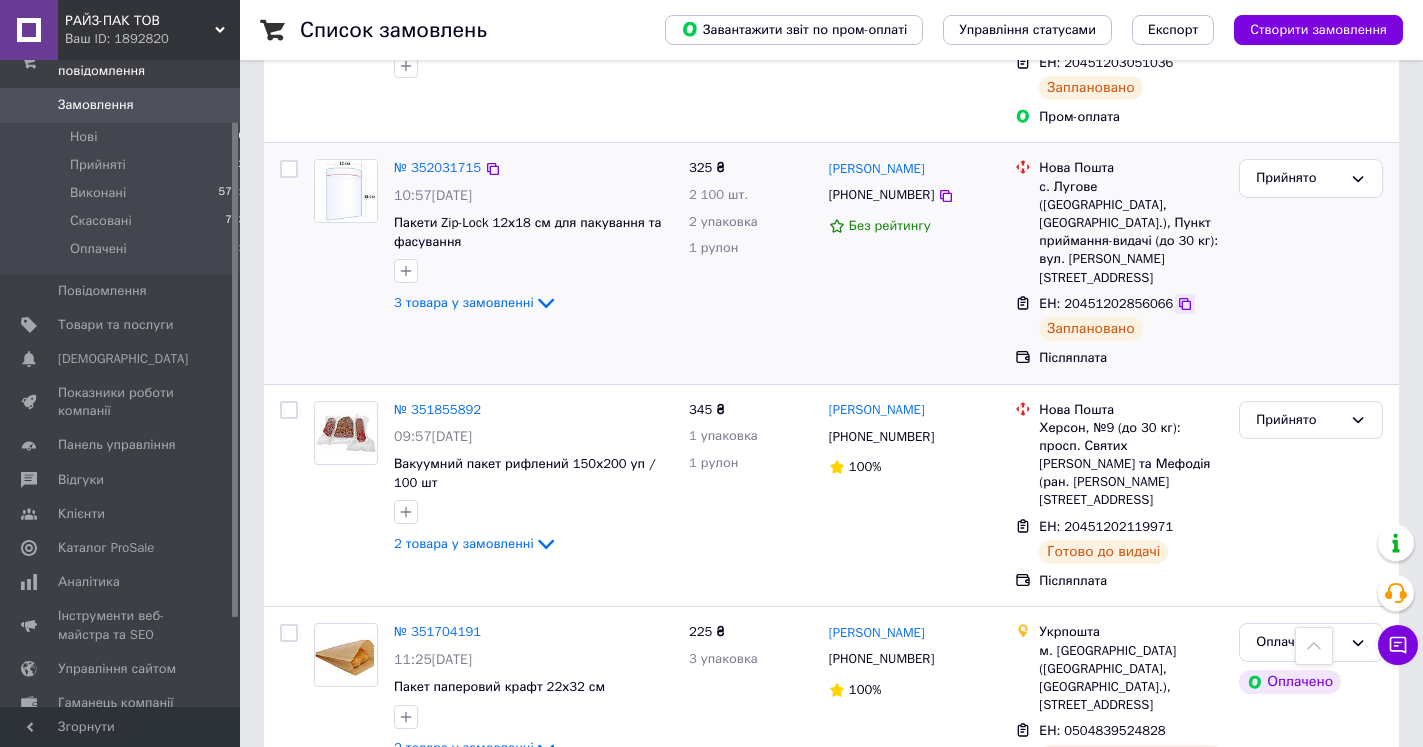 click 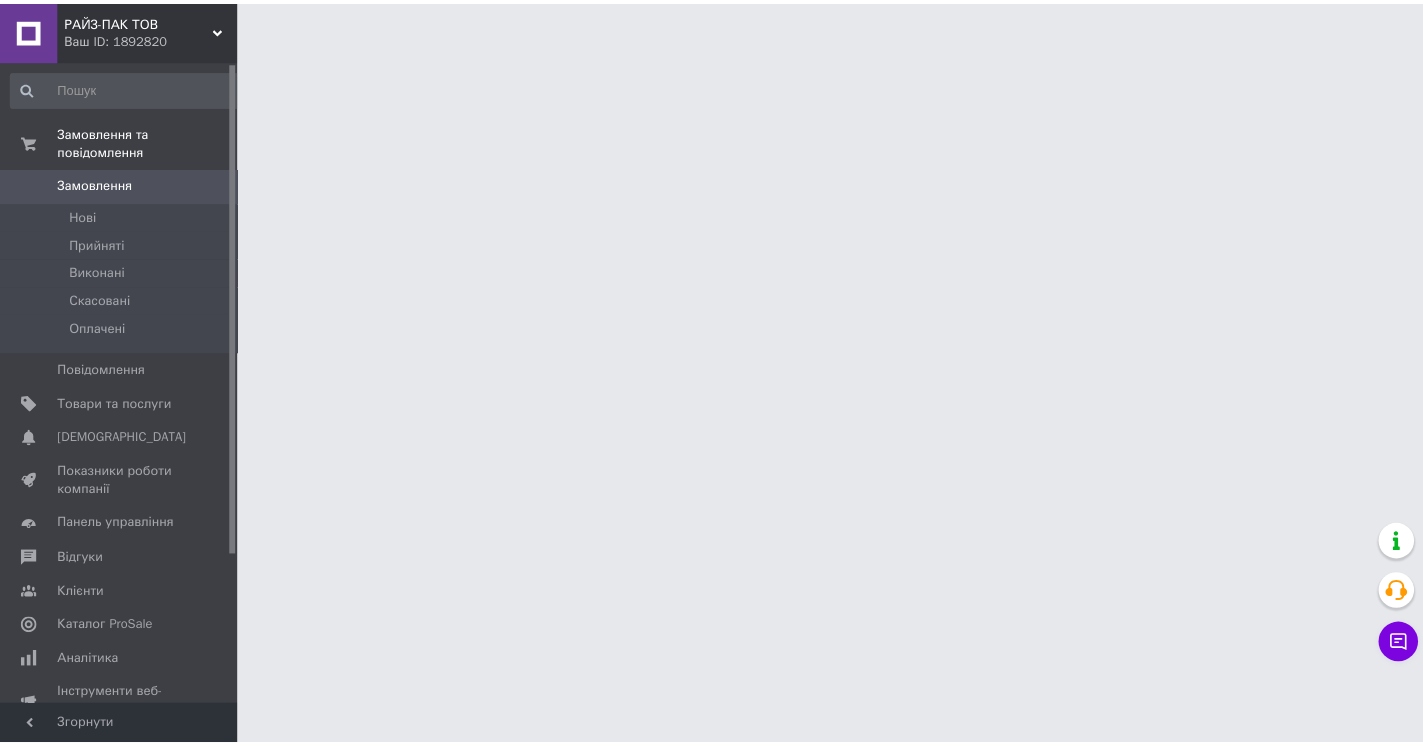 scroll, scrollTop: 0, scrollLeft: 0, axis: both 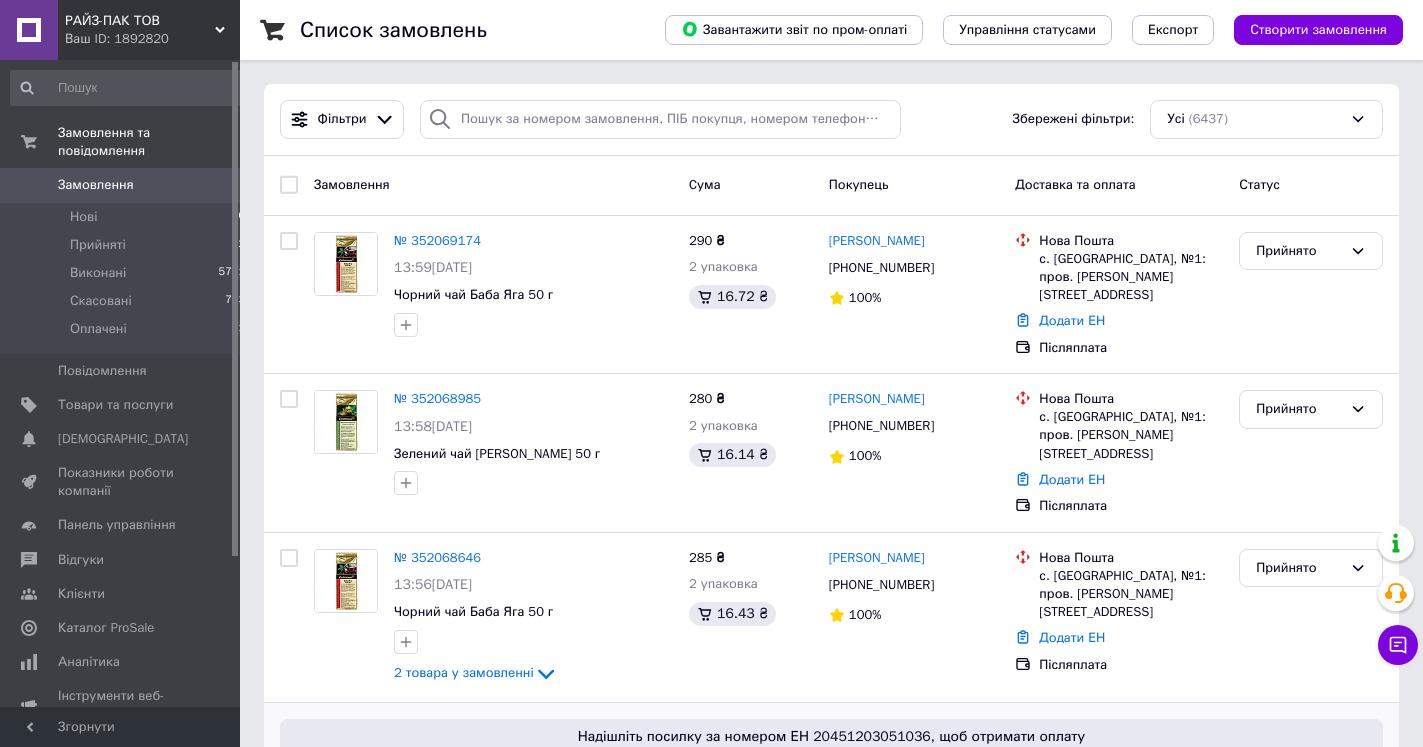 drag, startPoint x: 1088, startPoint y: 598, endPoint x: 1089, endPoint y: 723, distance: 125.004 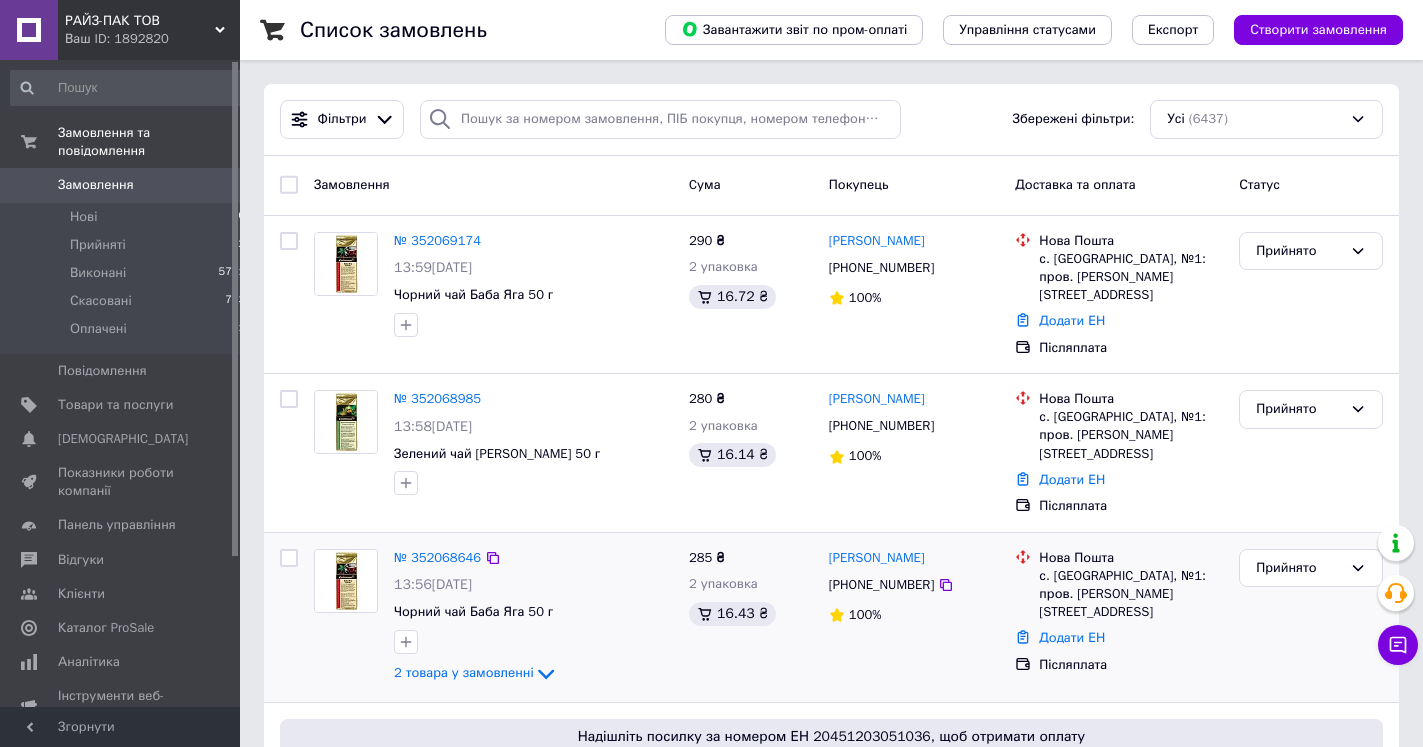 click on "Прийнято" at bounding box center (1311, 617) 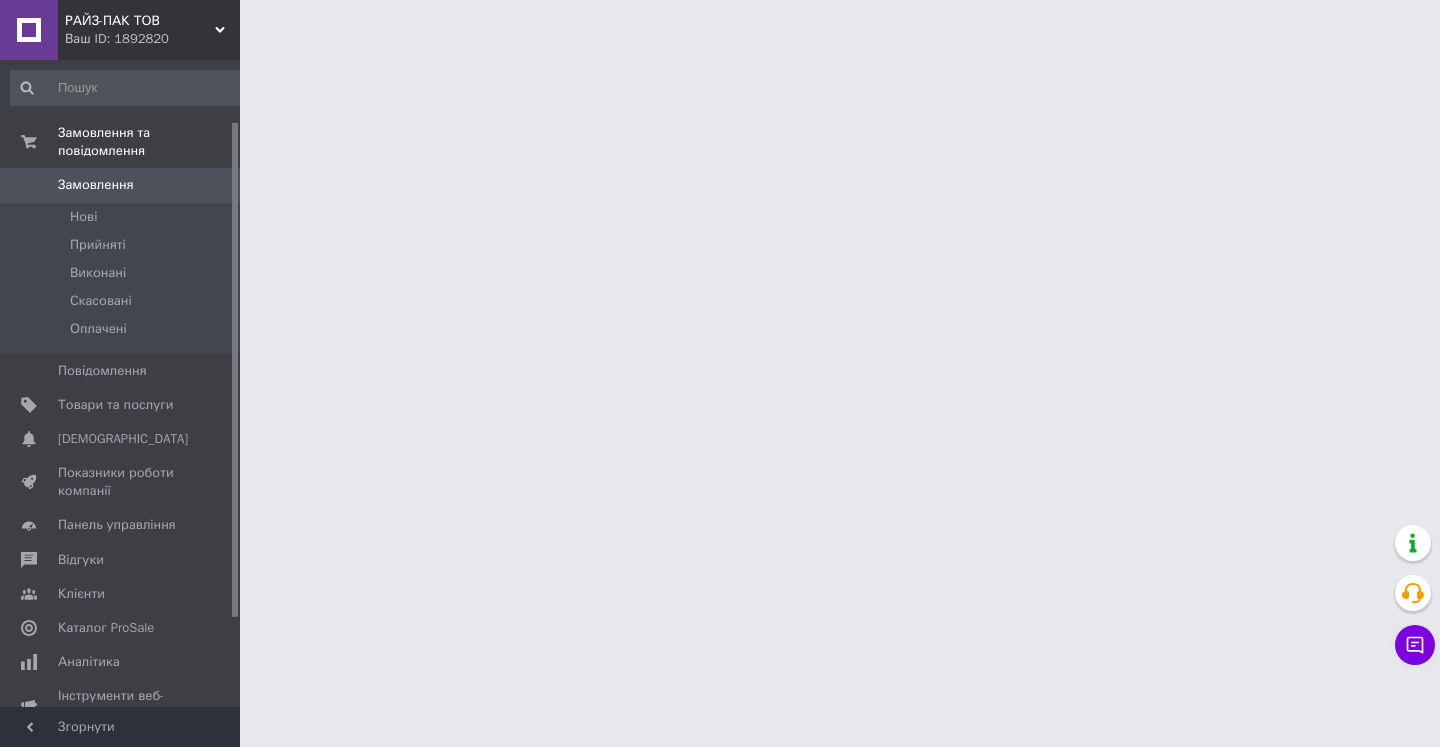 scroll, scrollTop: 0, scrollLeft: 0, axis: both 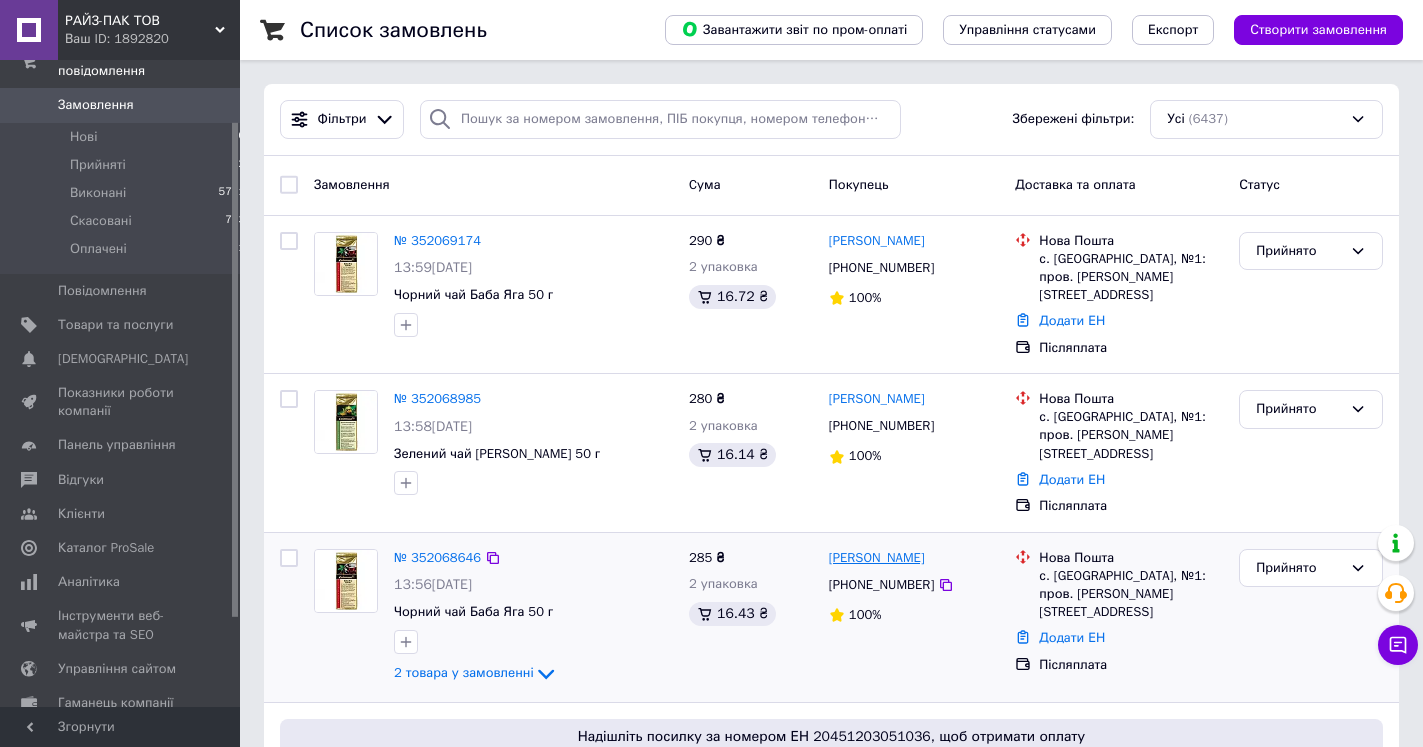 click on "[PERSON_NAME]" at bounding box center [877, 558] 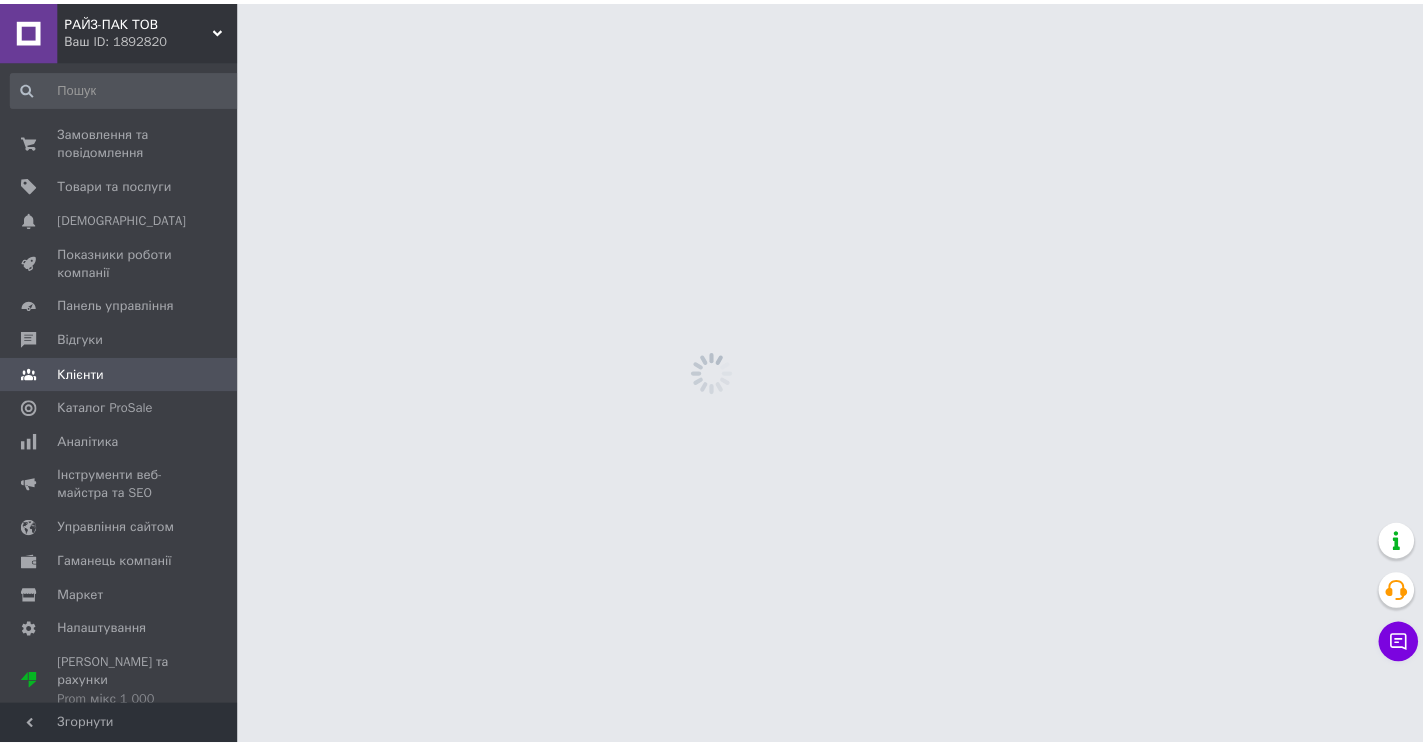 scroll, scrollTop: 0, scrollLeft: 0, axis: both 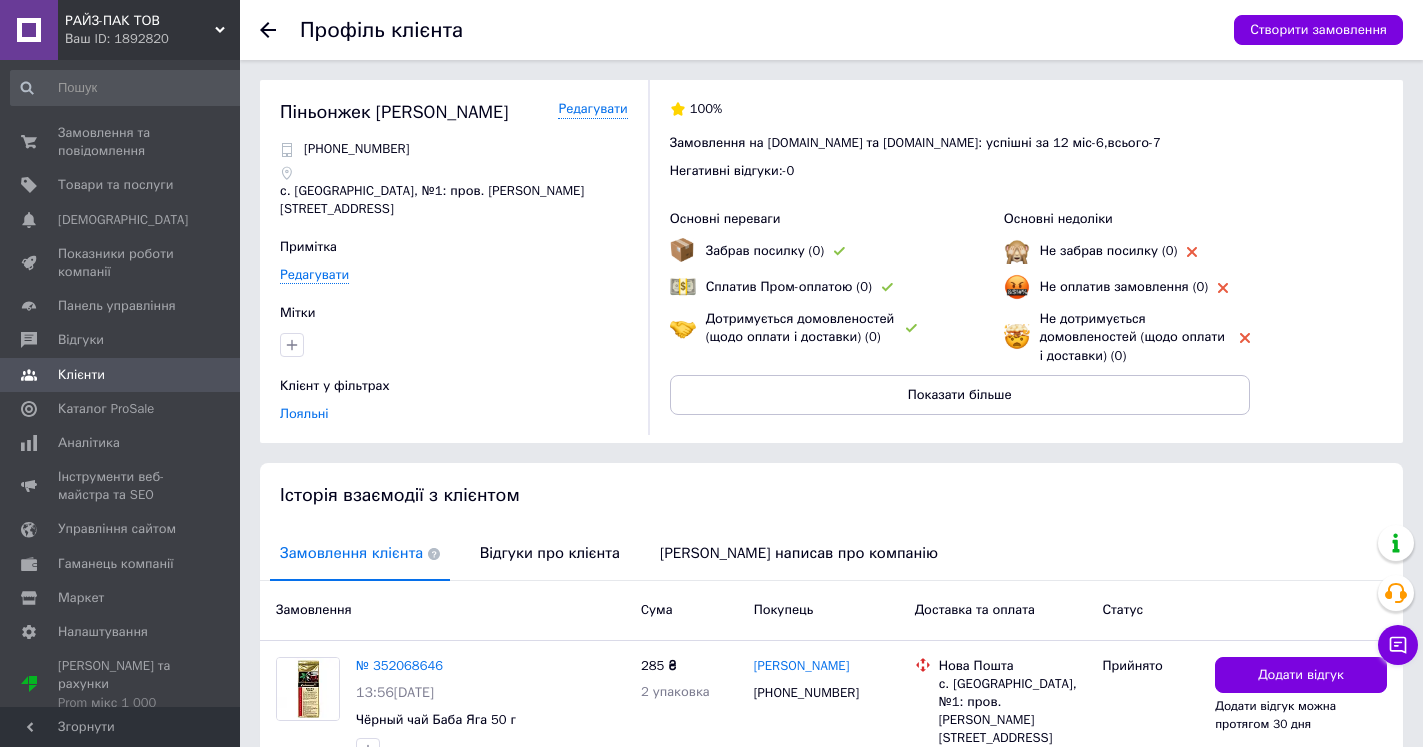 click 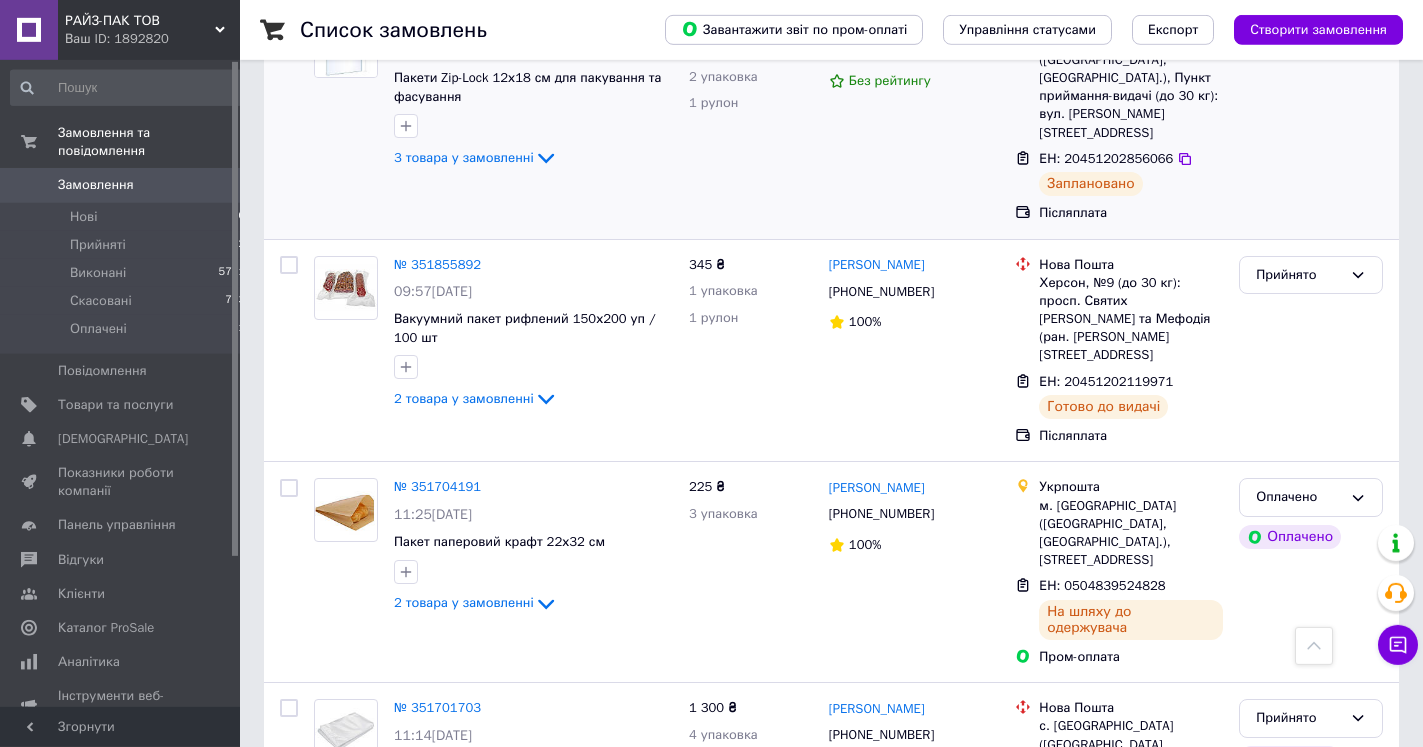 scroll, scrollTop: 1020, scrollLeft: 0, axis: vertical 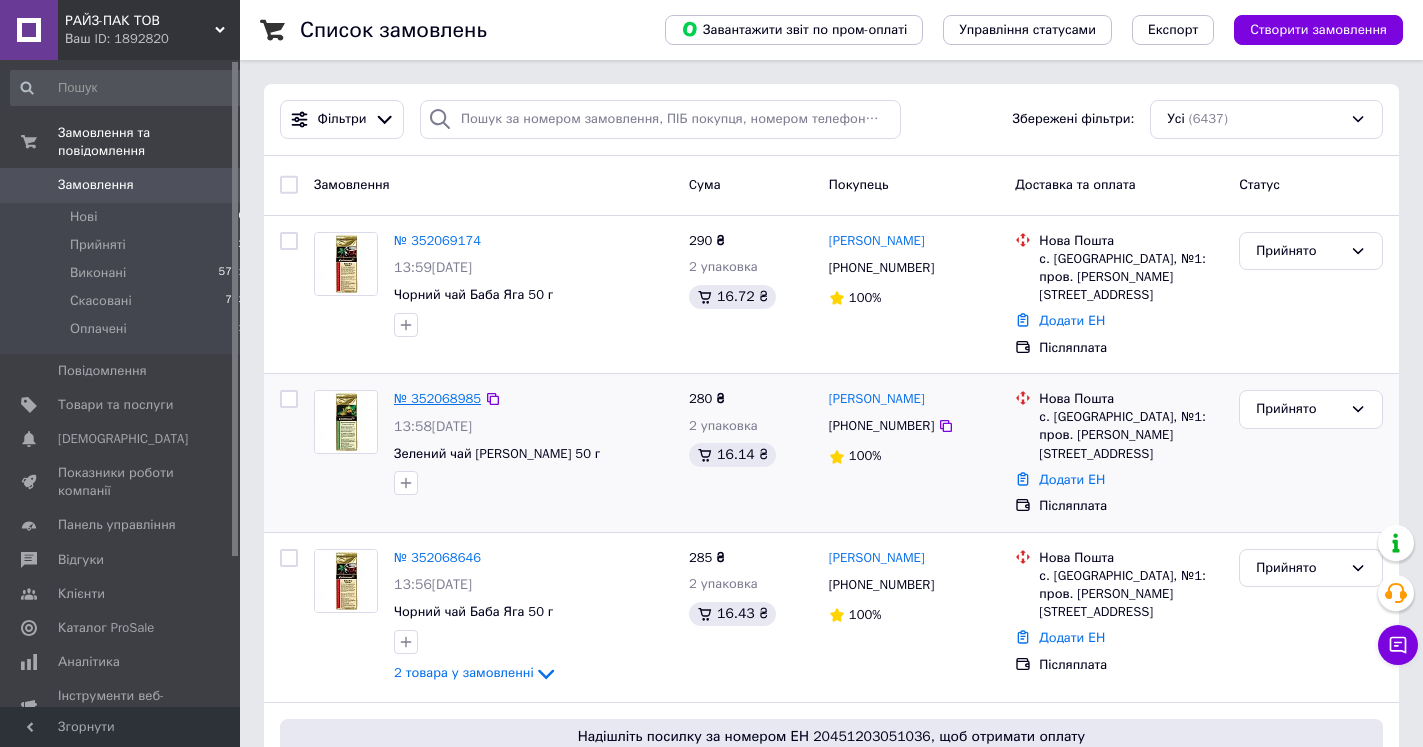 click on "№ 352068985" at bounding box center (437, 398) 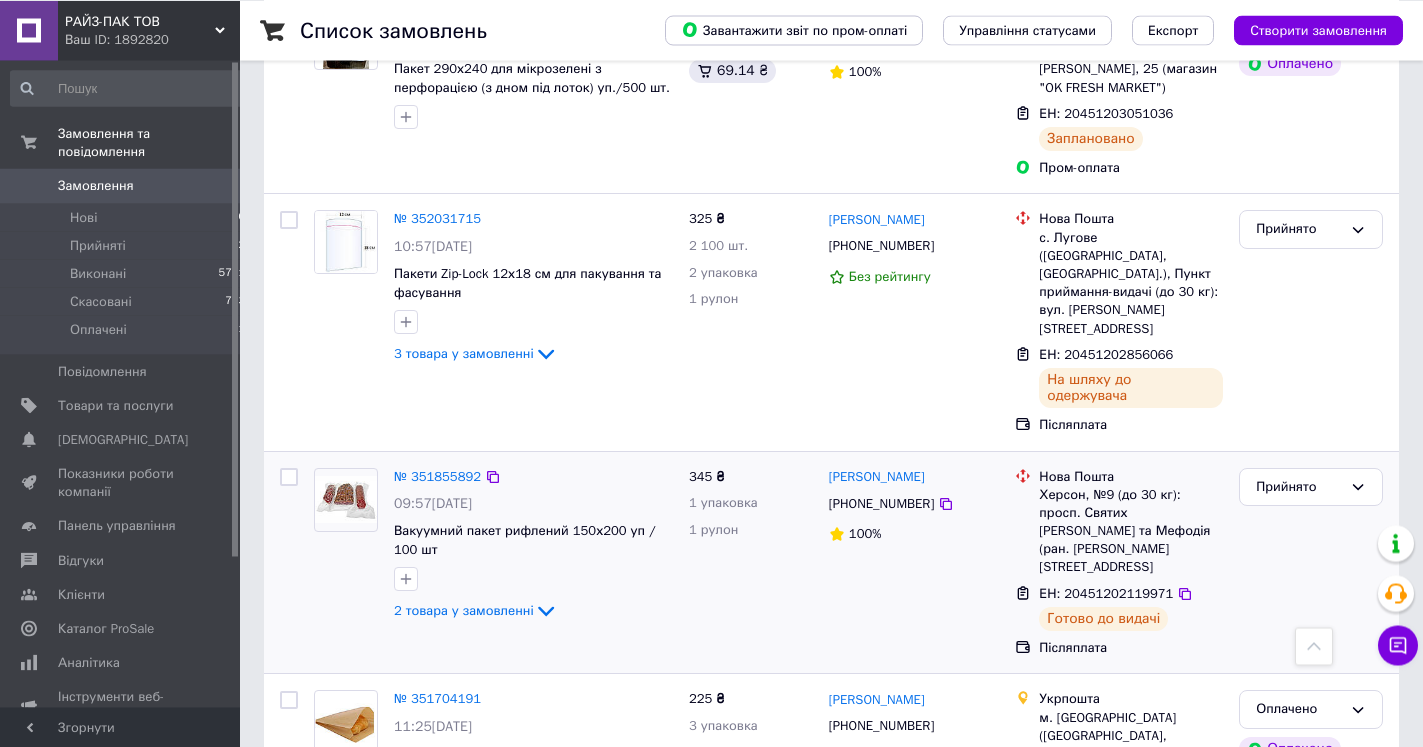 scroll, scrollTop: 918, scrollLeft: 0, axis: vertical 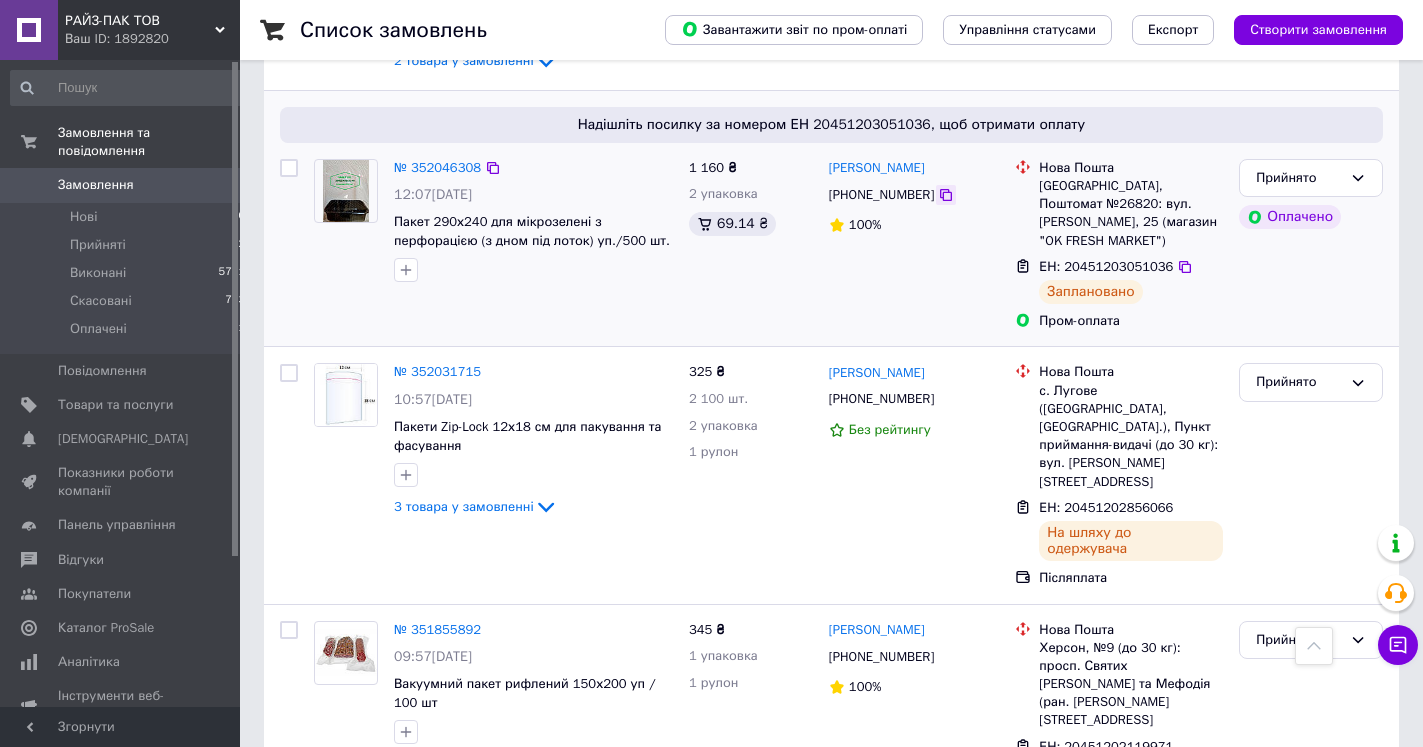 click 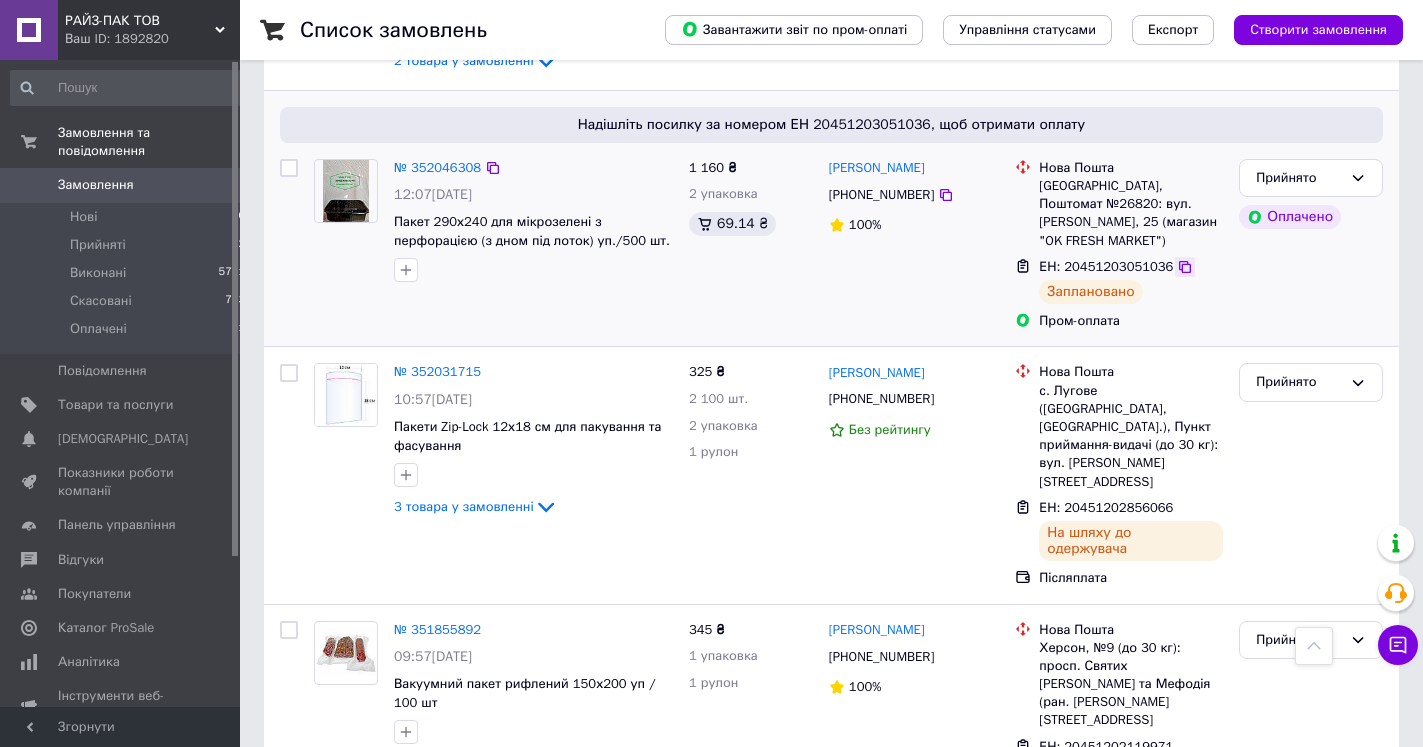 click 